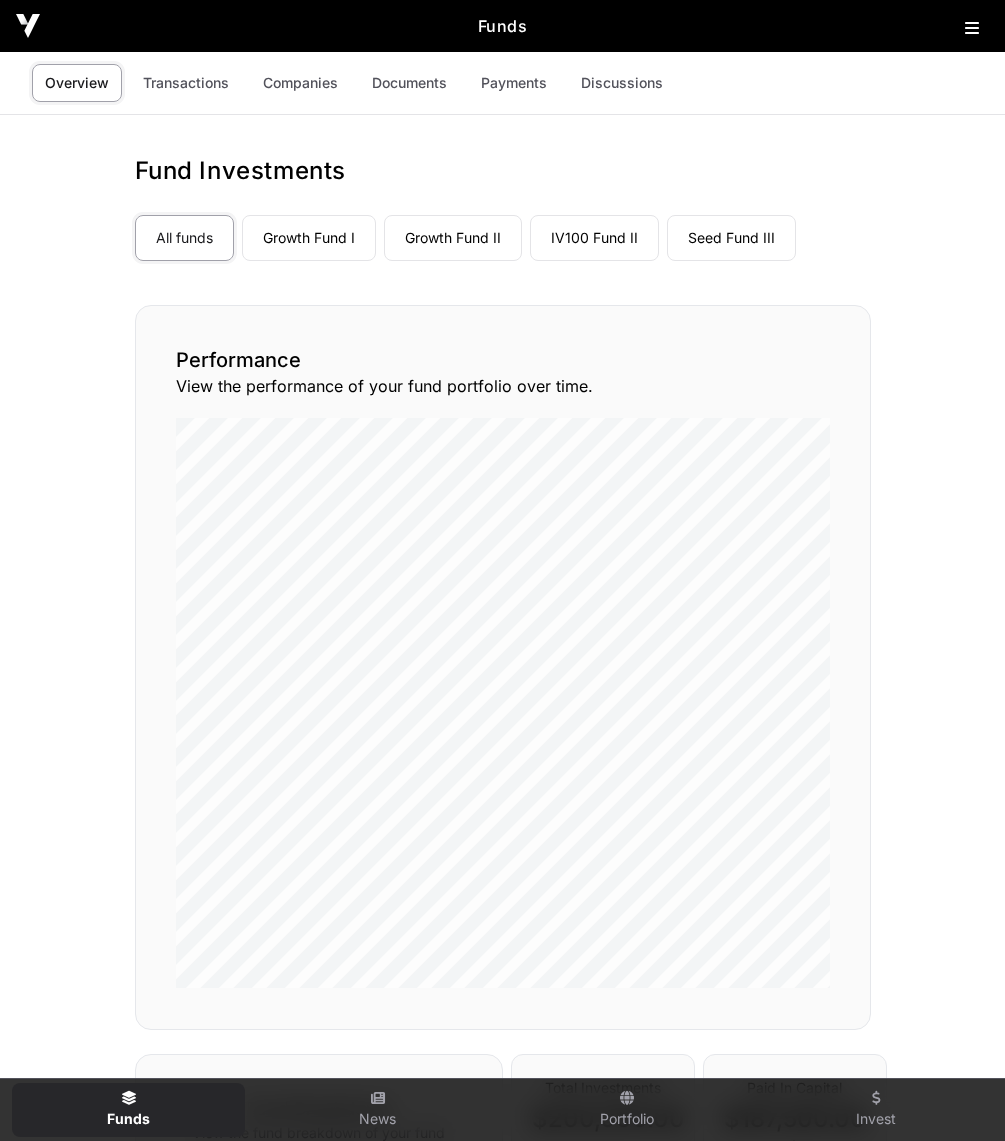 scroll, scrollTop: 0, scrollLeft: 0, axis: both 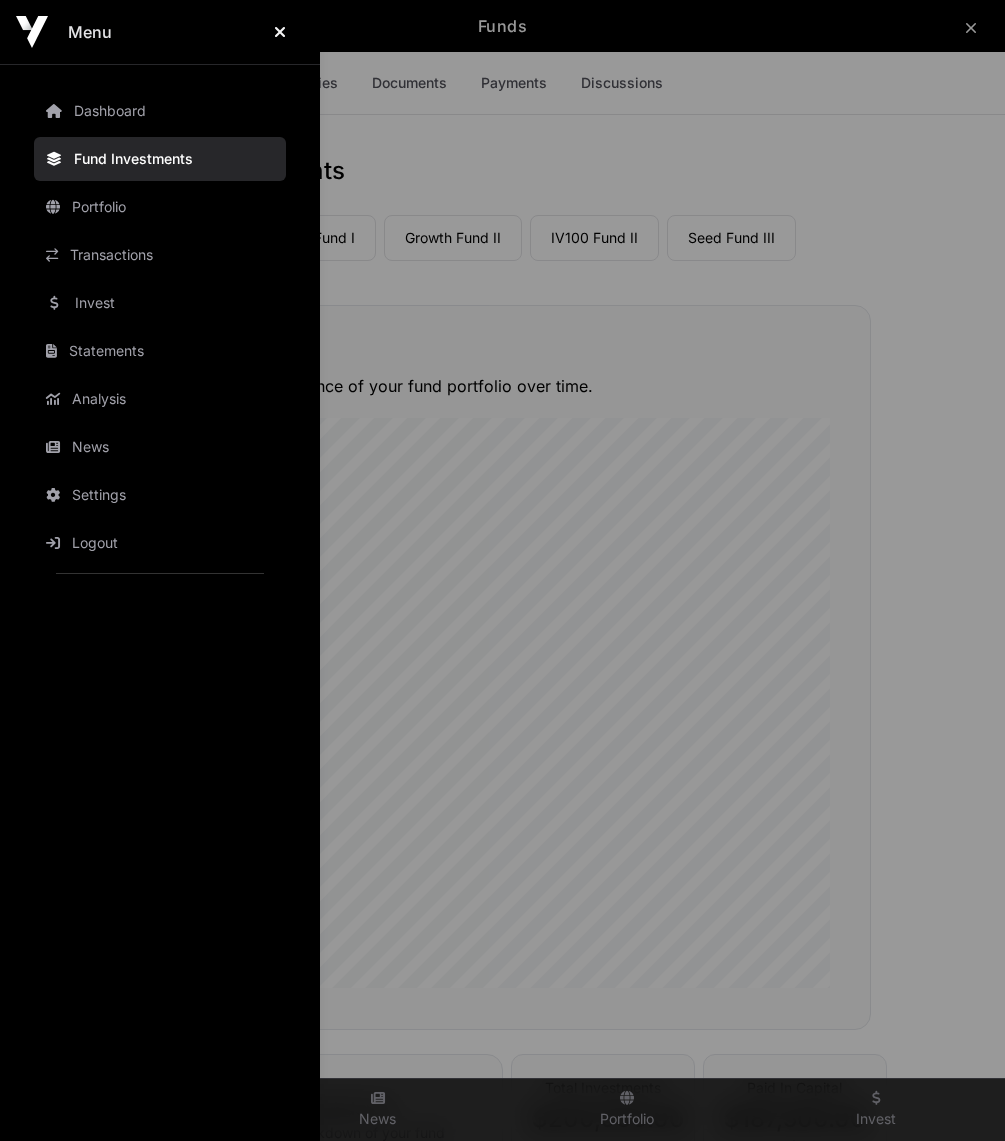 click on "Menu     Dashboard   Fund Investments   Portfolio   Transactions   Invest   Statements   Analysis   News   Settings   Logout" 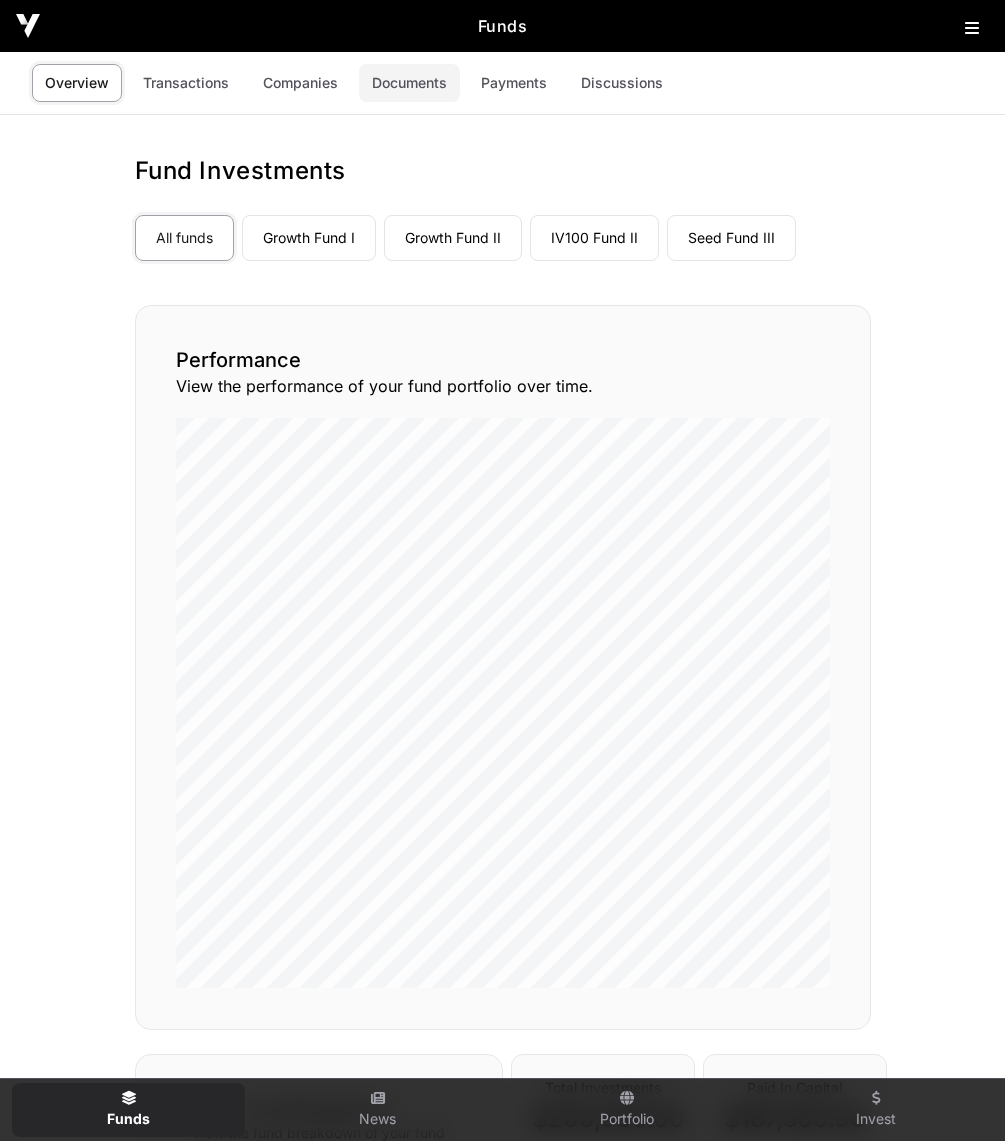 click on "Documents" 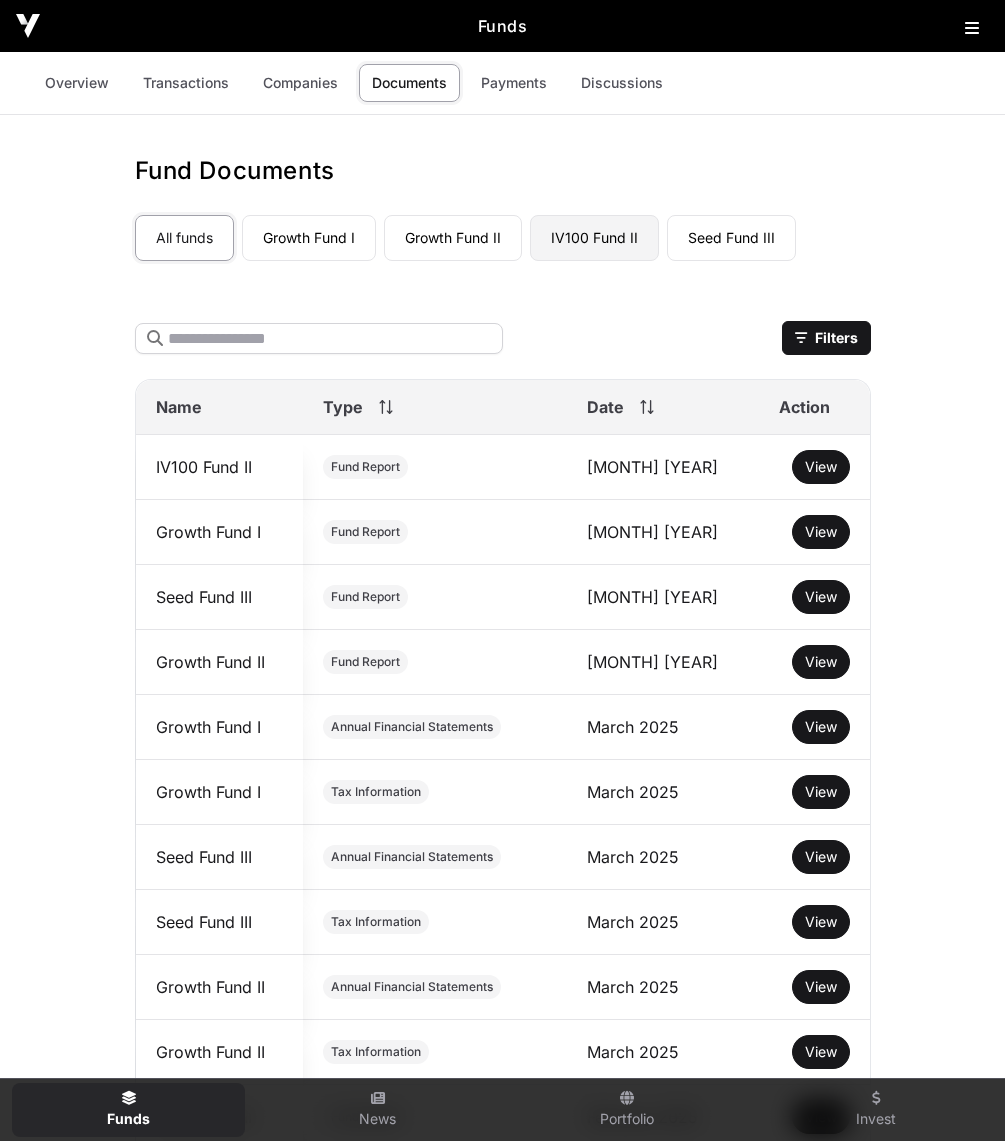 click on "IV100 Fund II" 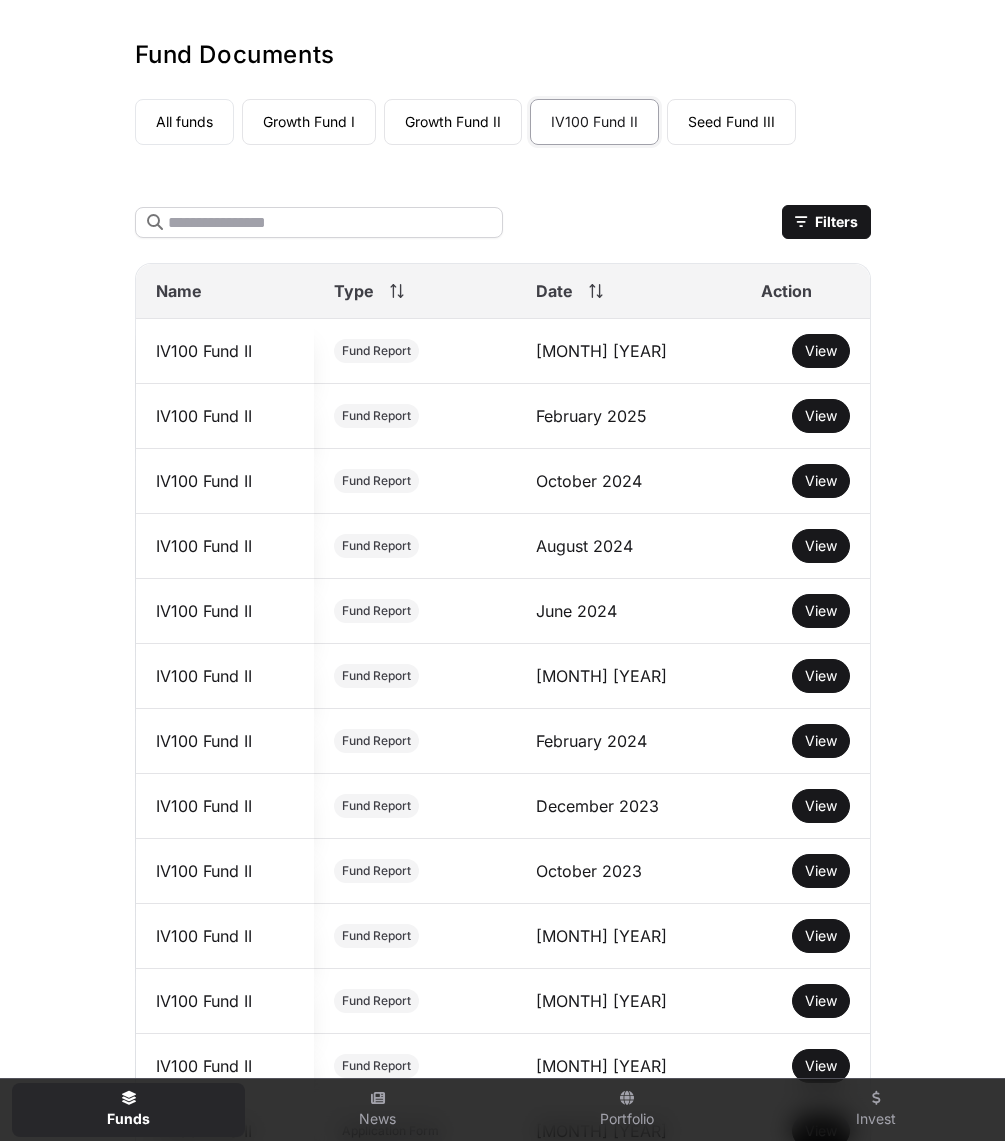scroll, scrollTop: 125, scrollLeft: 0, axis: vertical 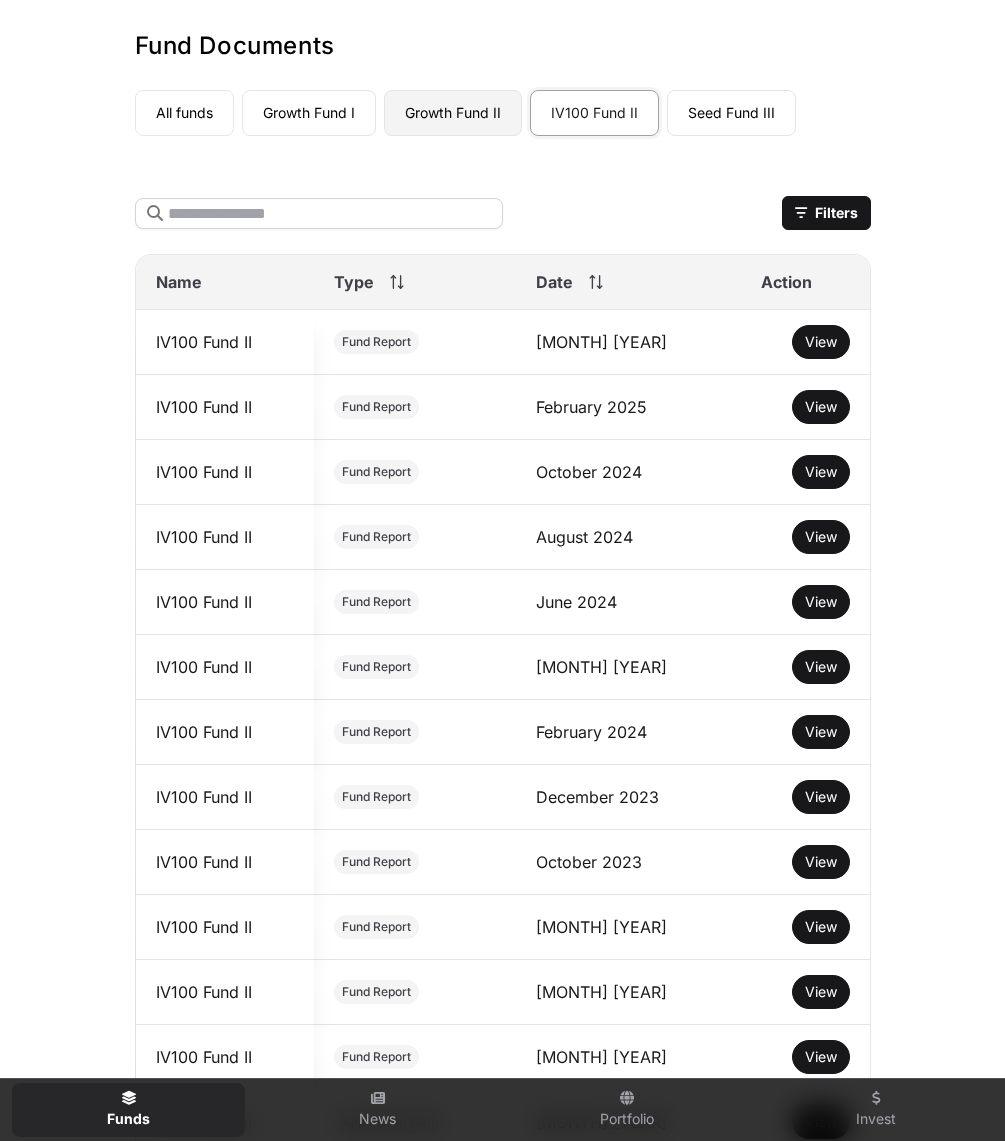 click on "Growth Fund II" 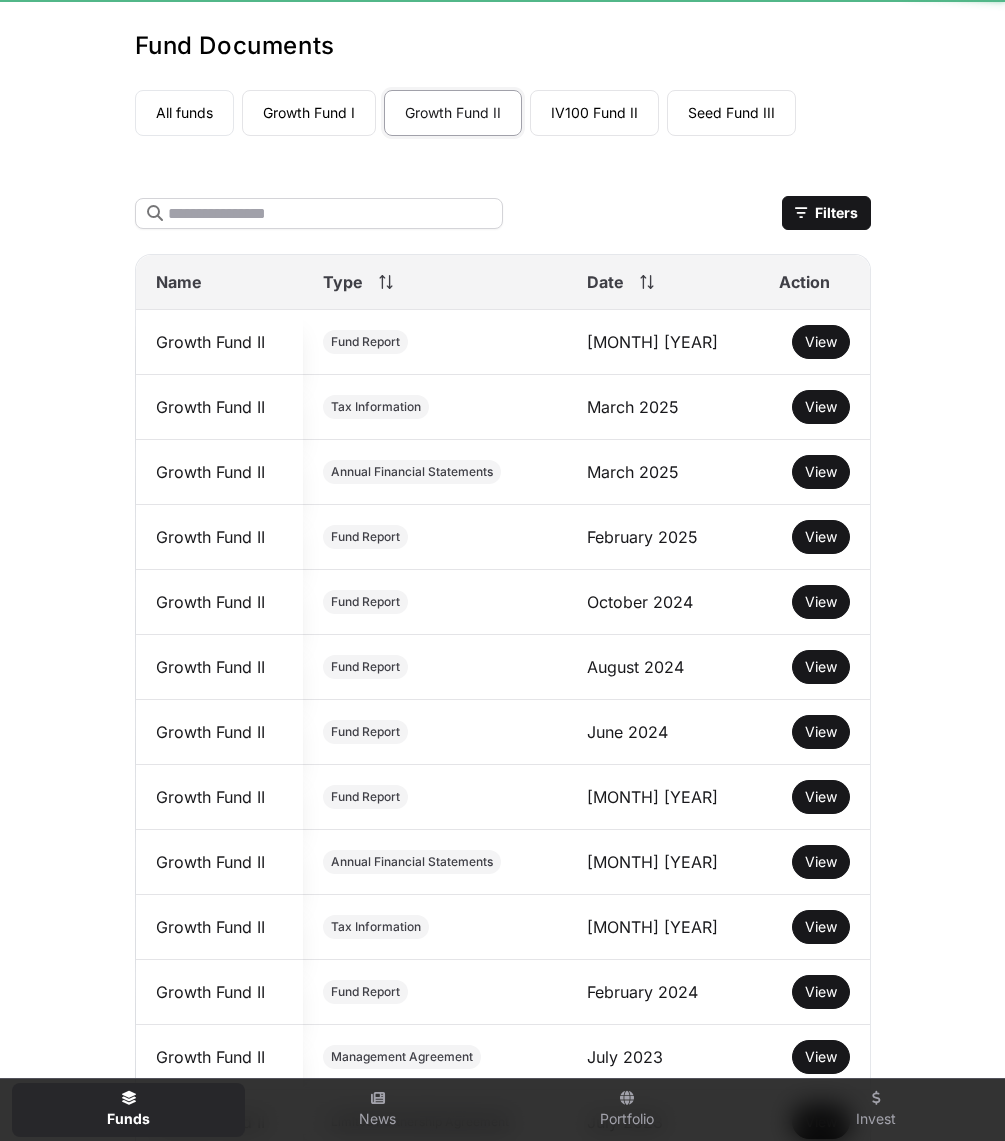 scroll, scrollTop: 0, scrollLeft: 0, axis: both 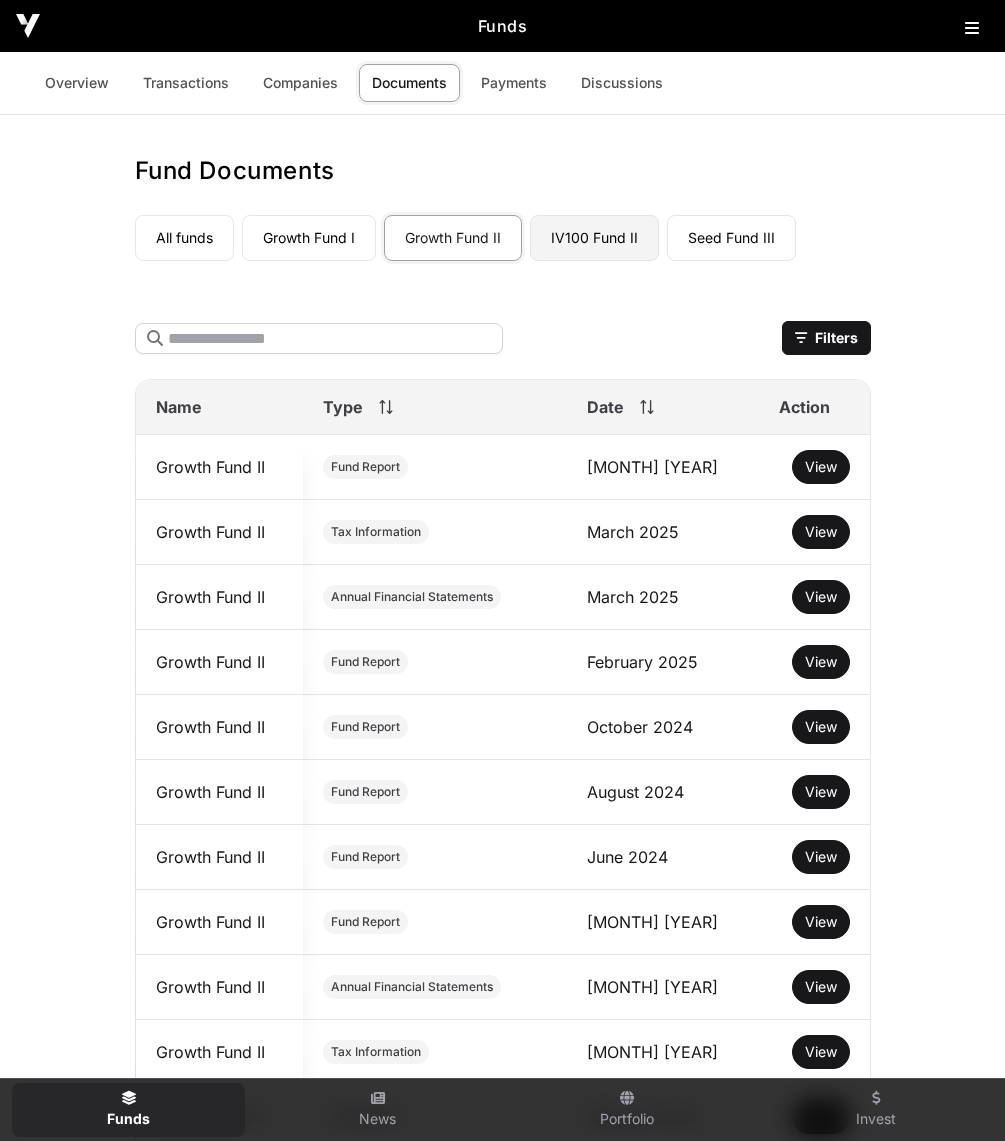 click on "IV100 Fund II" 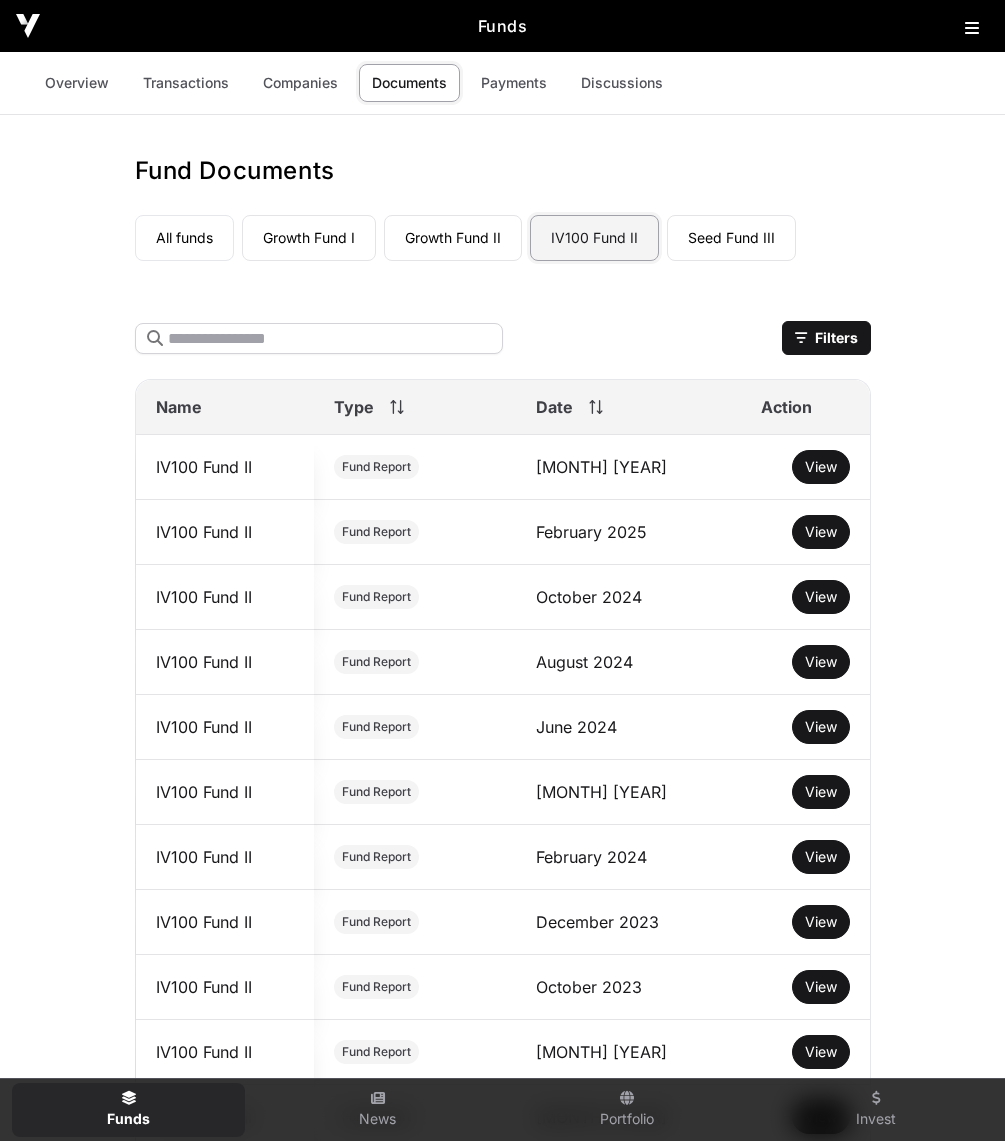 click on "IV100 Fund II" 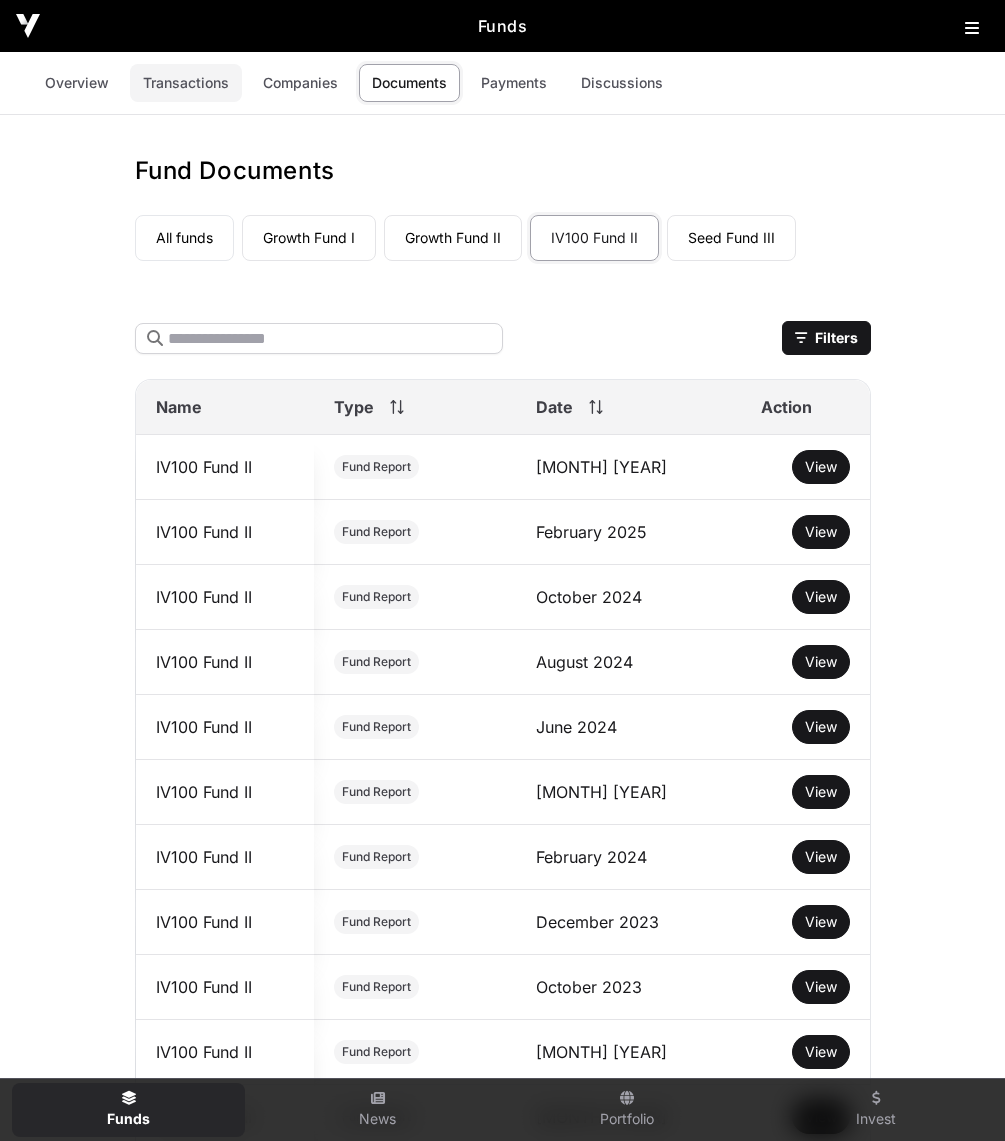 scroll, scrollTop: 0, scrollLeft: 0, axis: both 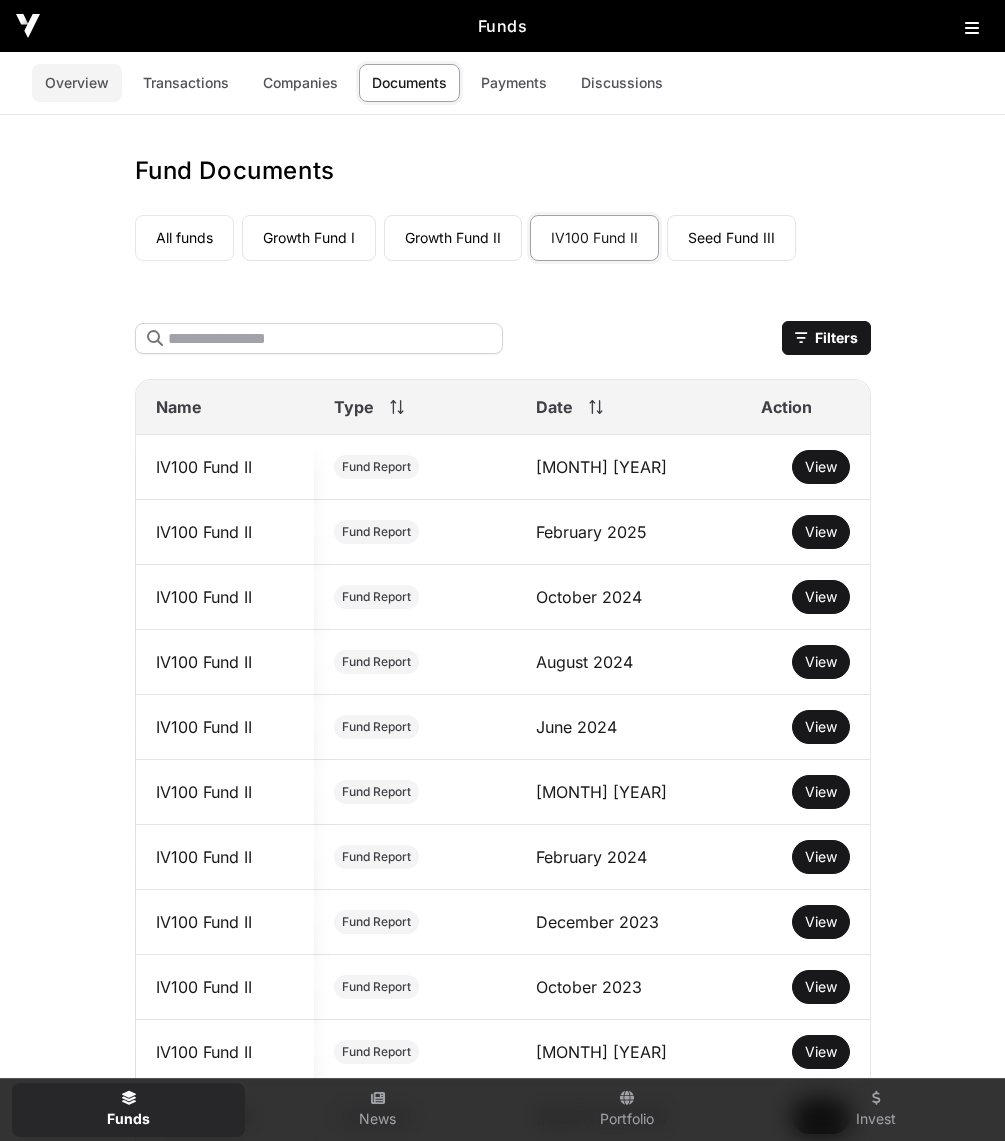 click on "Overview" 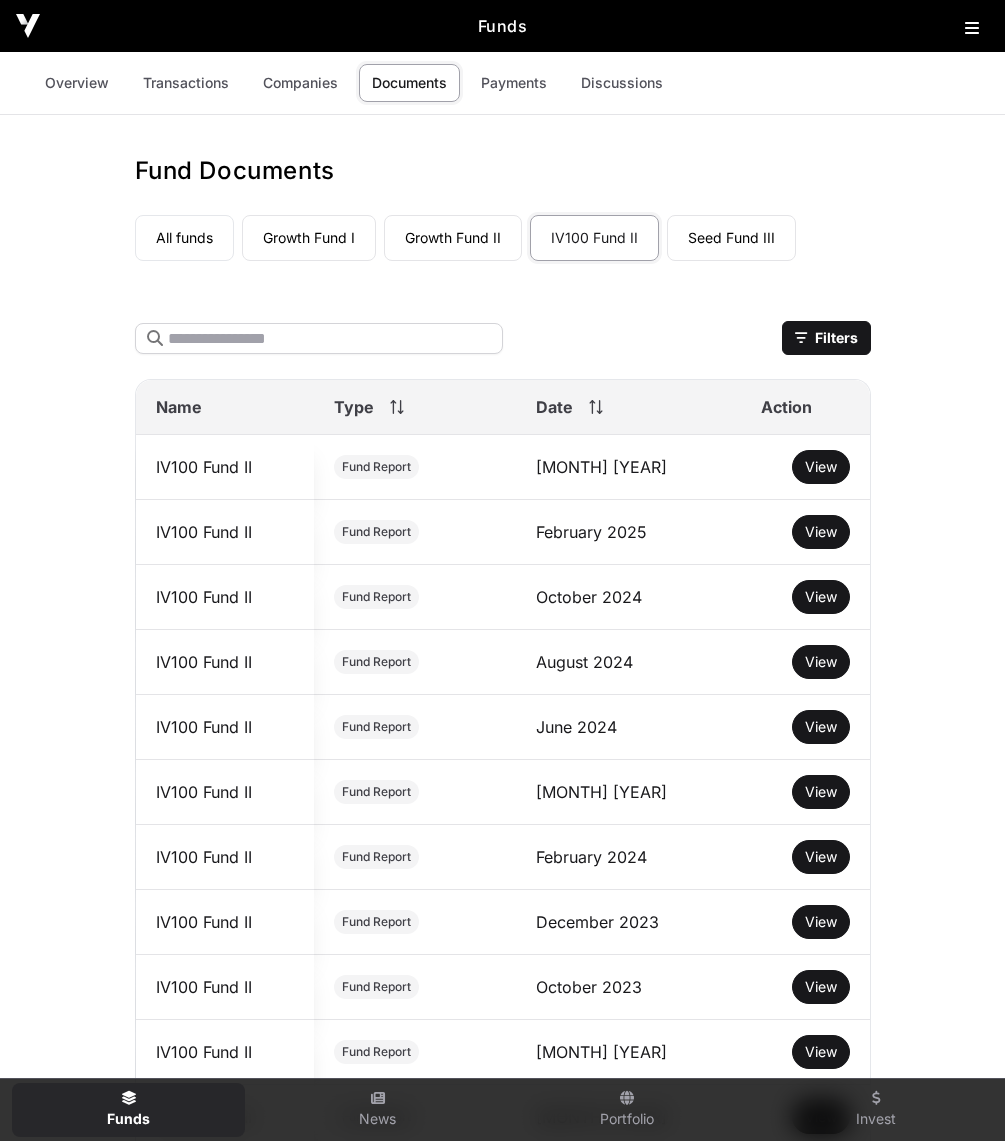 click on "Funds" 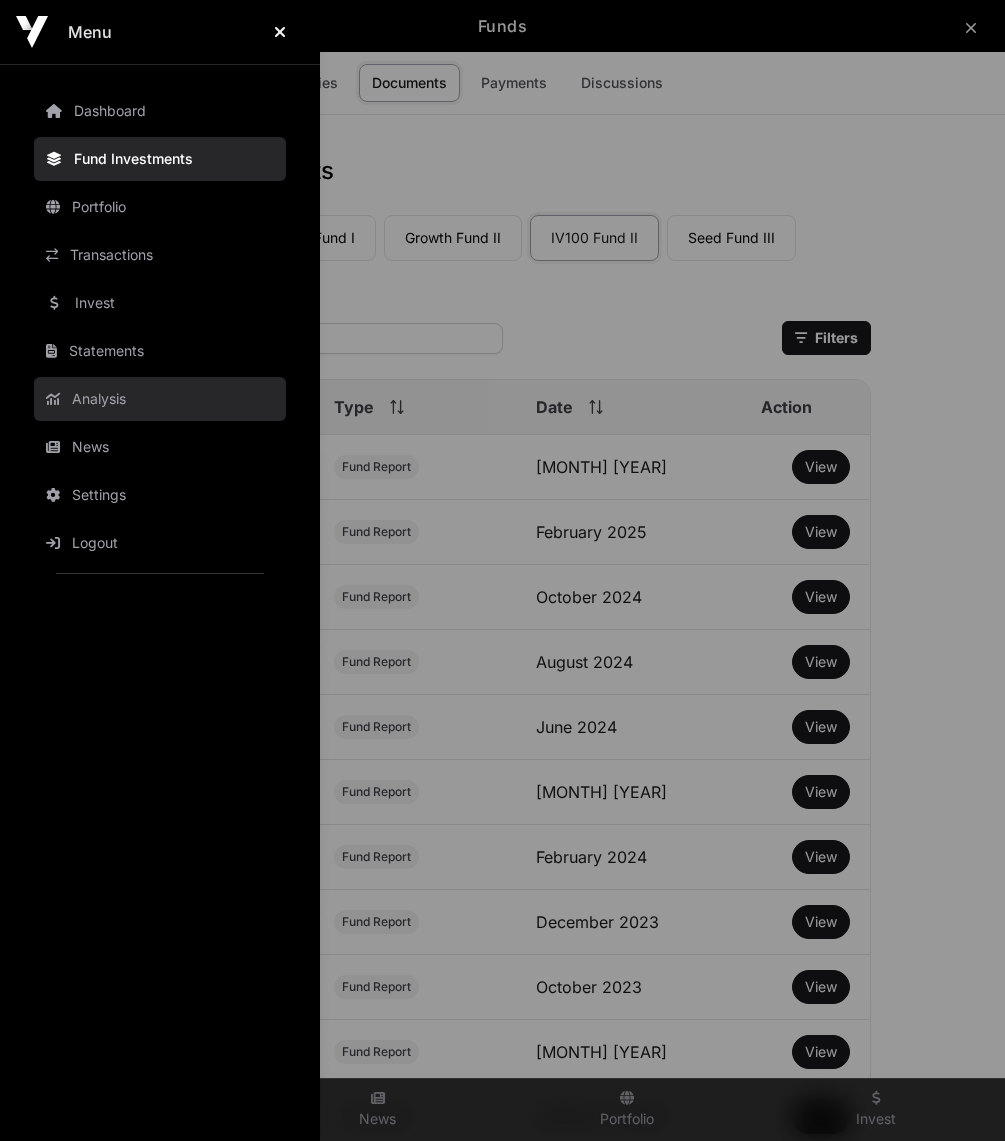 click on "Analysis" at bounding box center (160, 399) 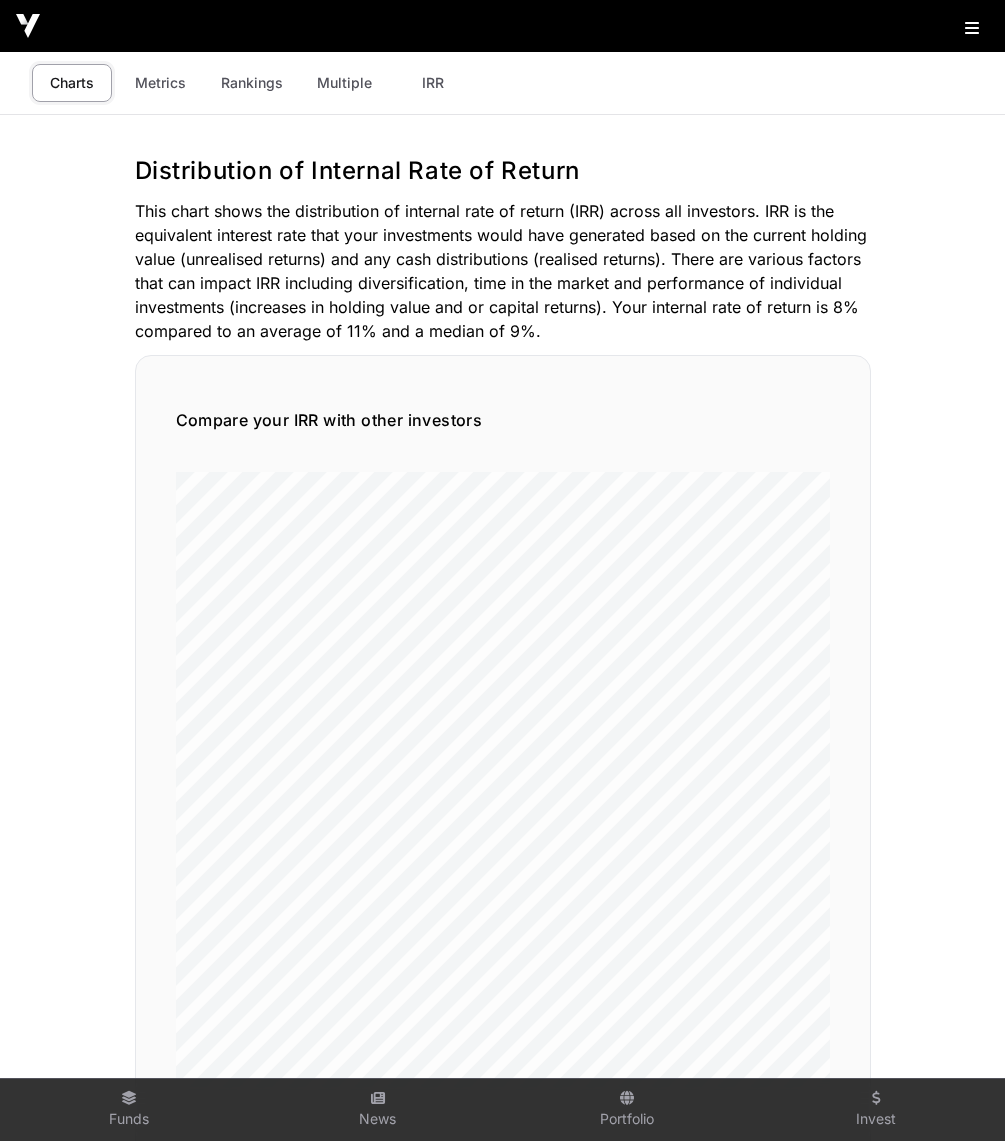 scroll, scrollTop: 0, scrollLeft: 0, axis: both 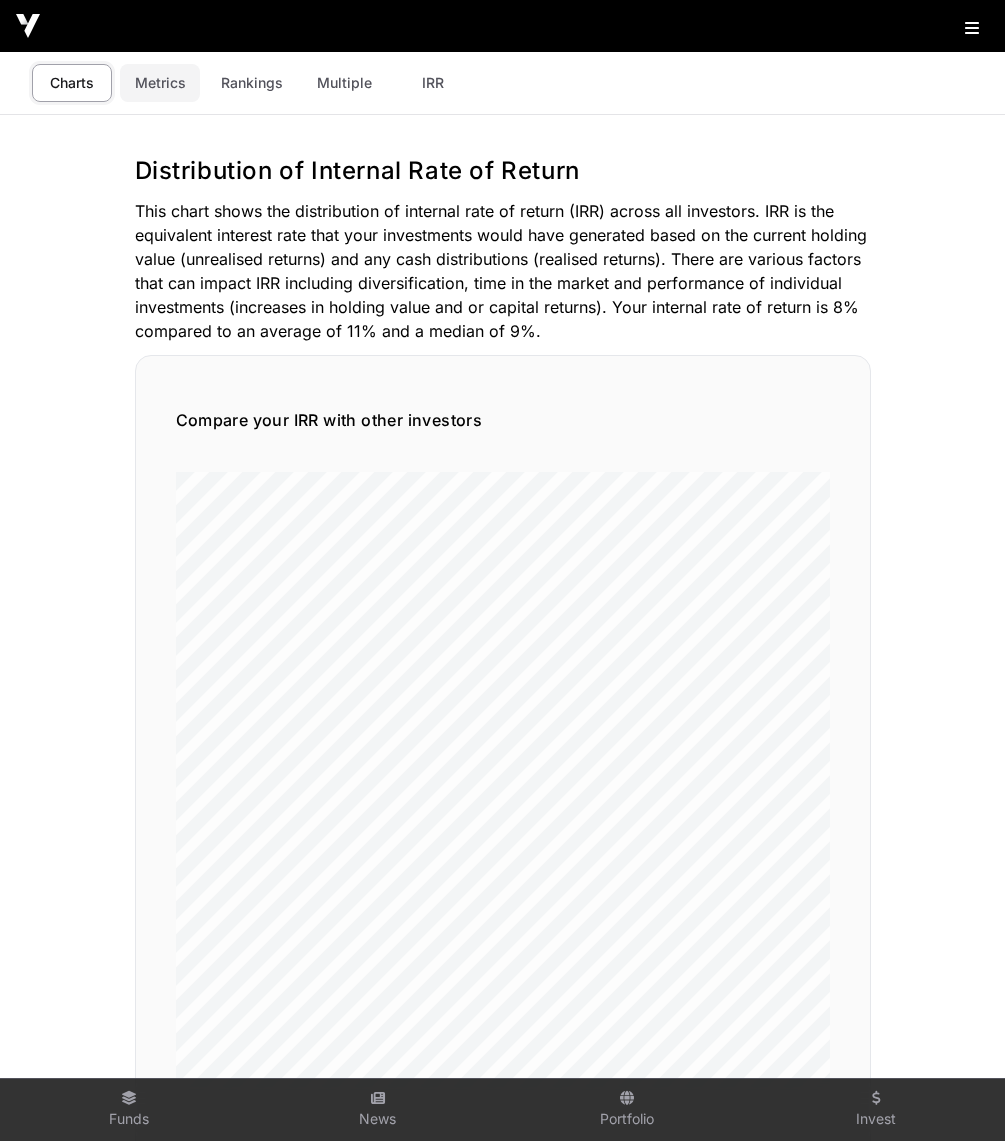 click on "Metrics" 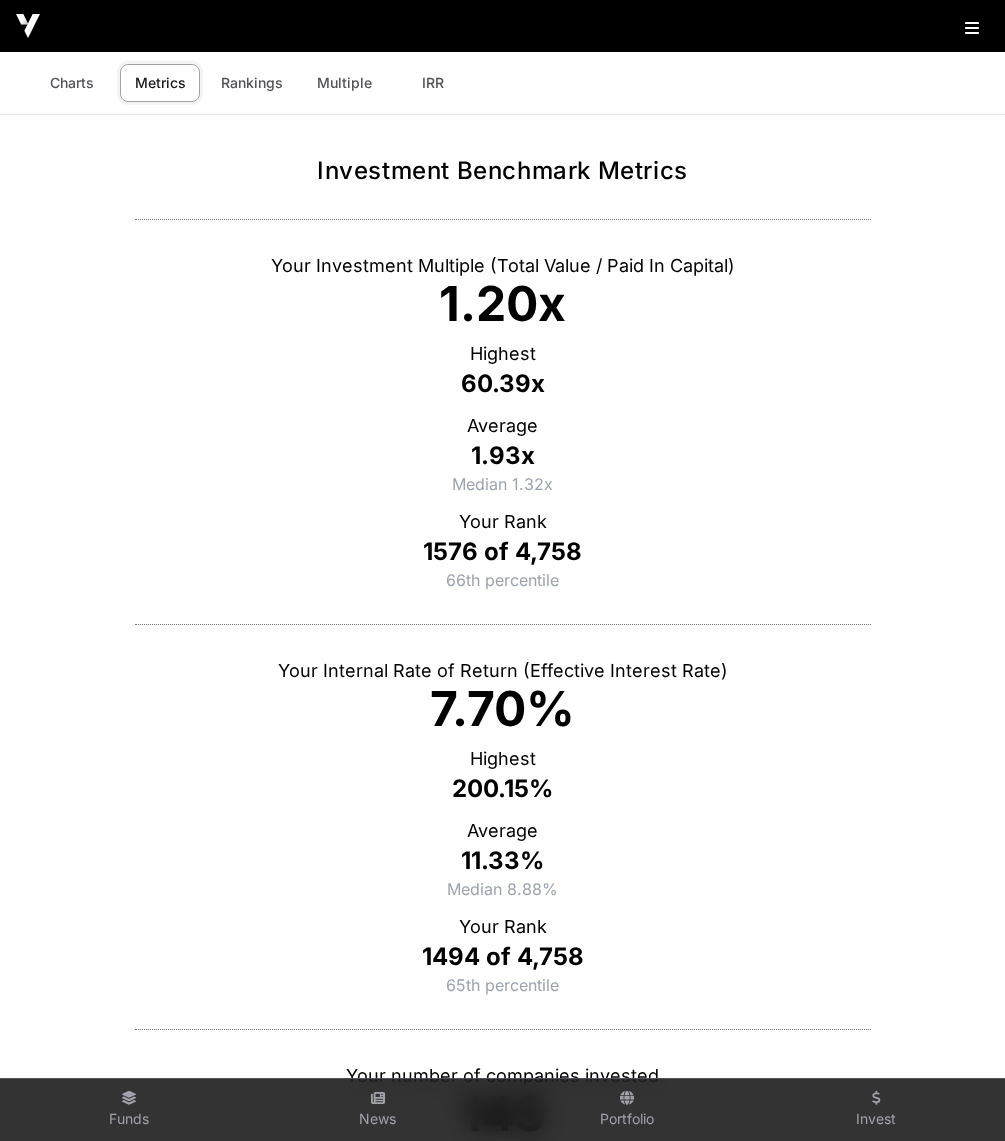 scroll, scrollTop: 0, scrollLeft: 0, axis: both 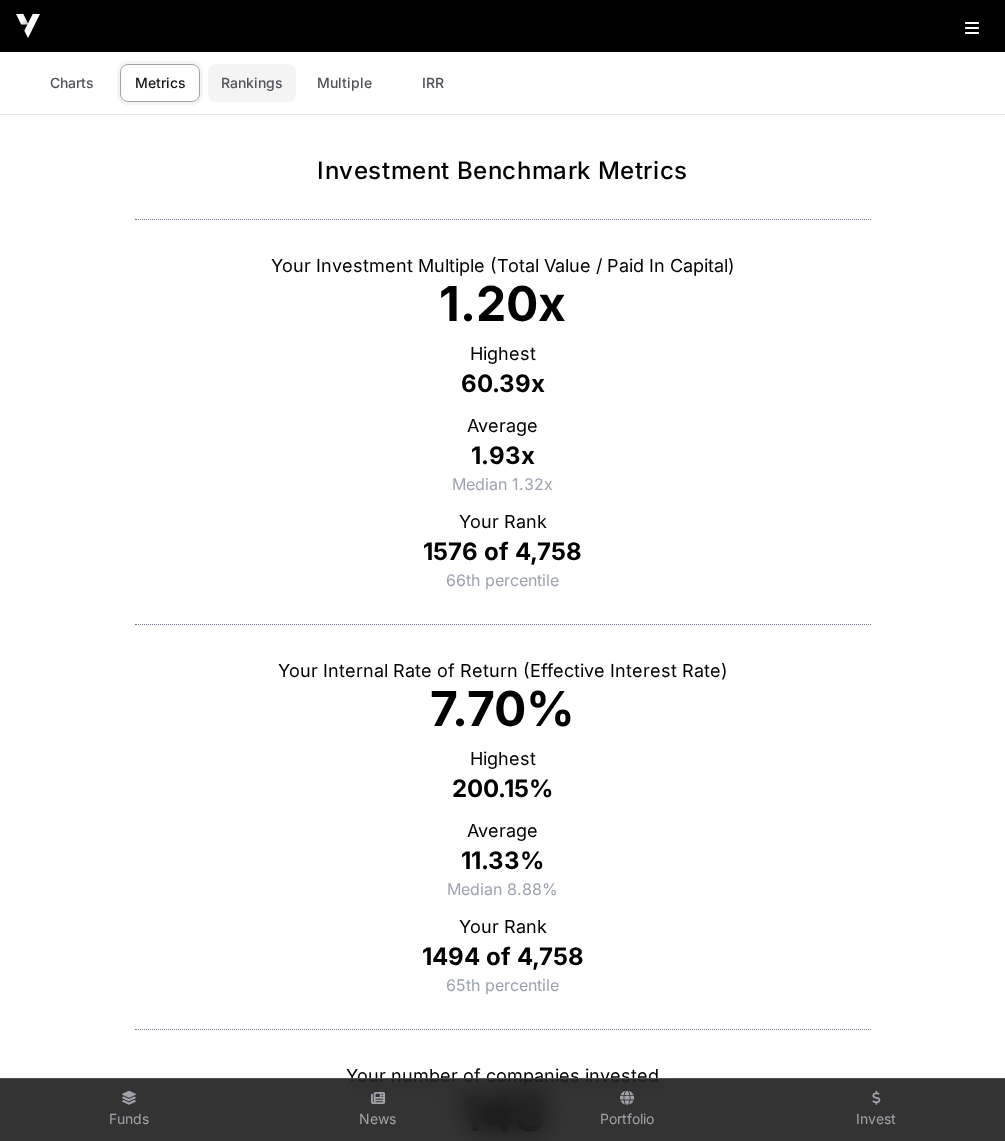 click on "Rankings" 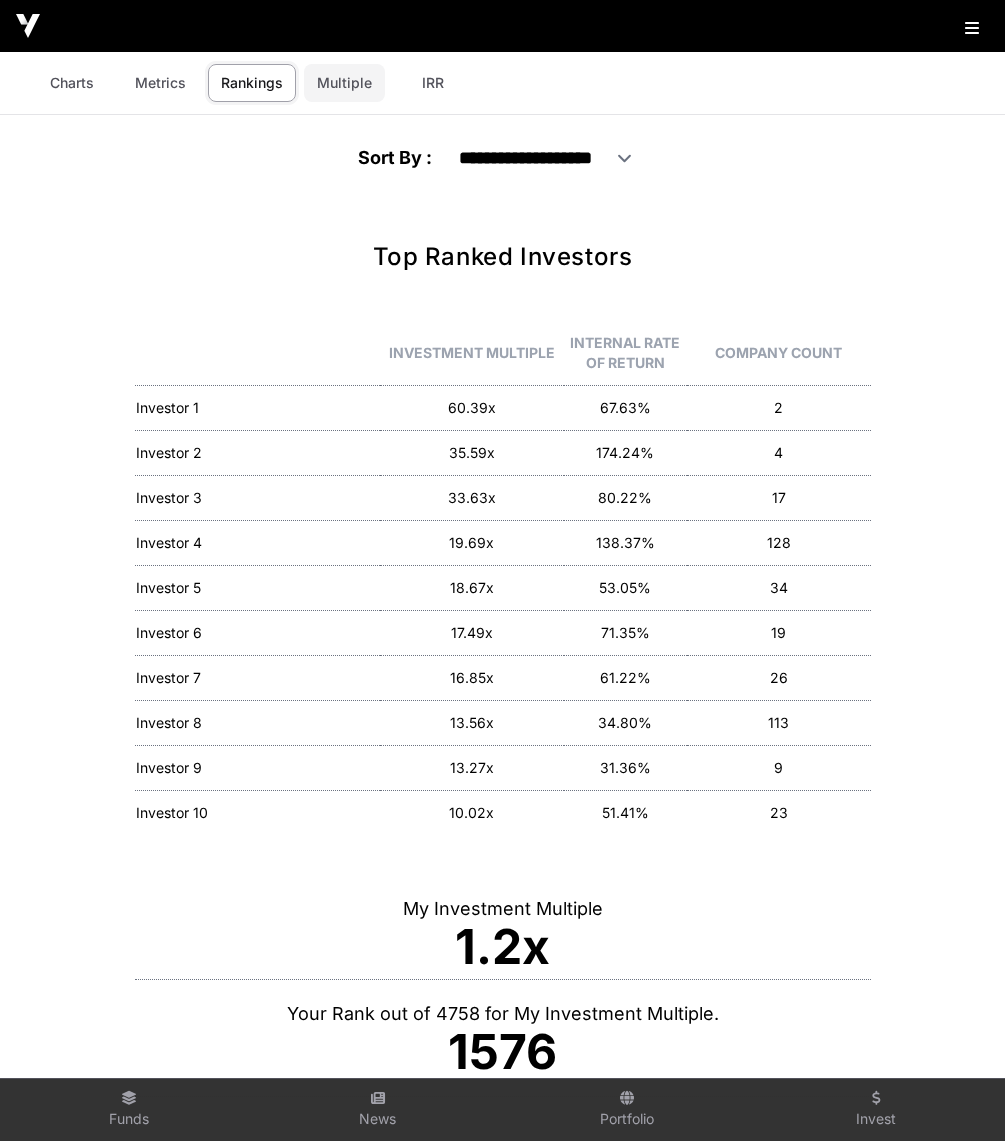 click on "Multiple" 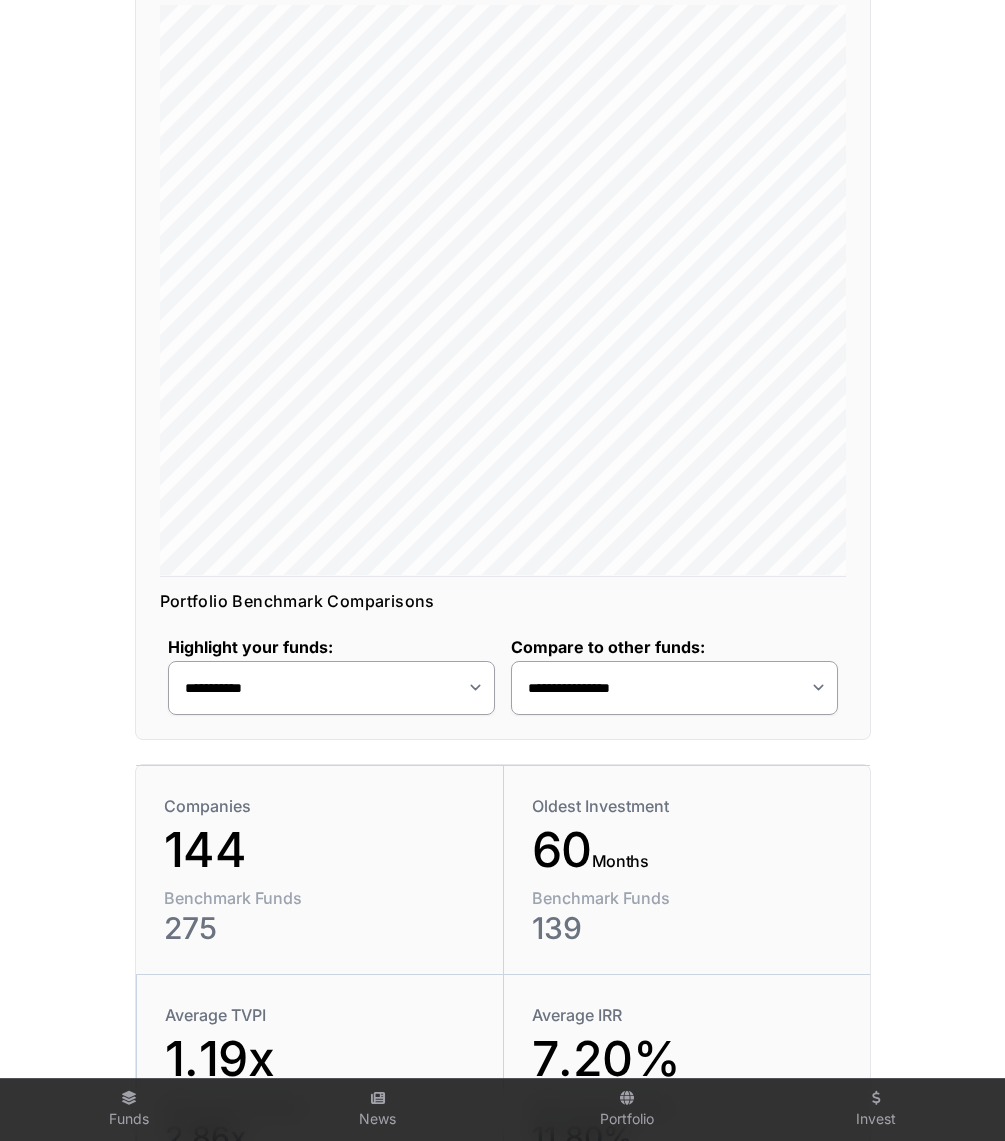 scroll, scrollTop: 460, scrollLeft: 0, axis: vertical 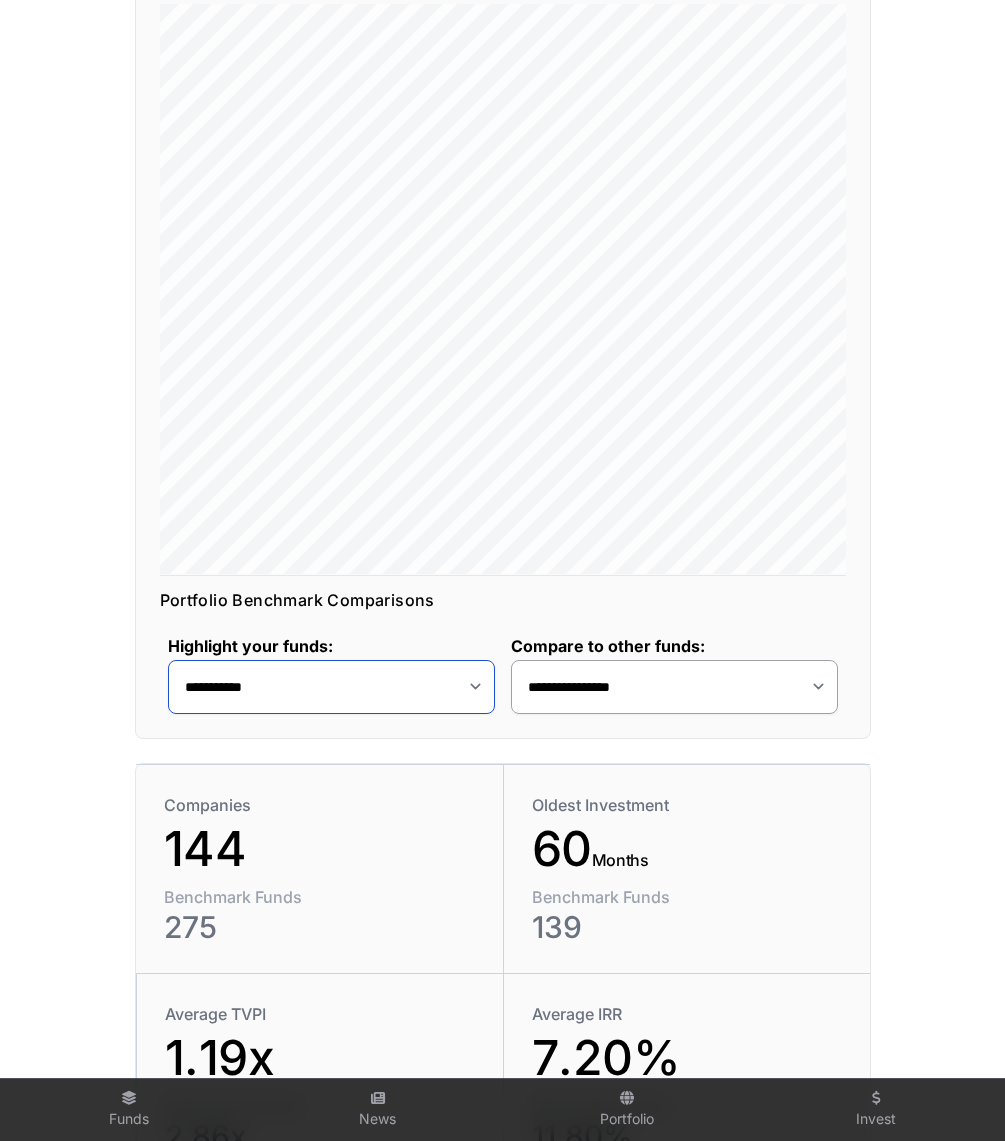 click on "**********" 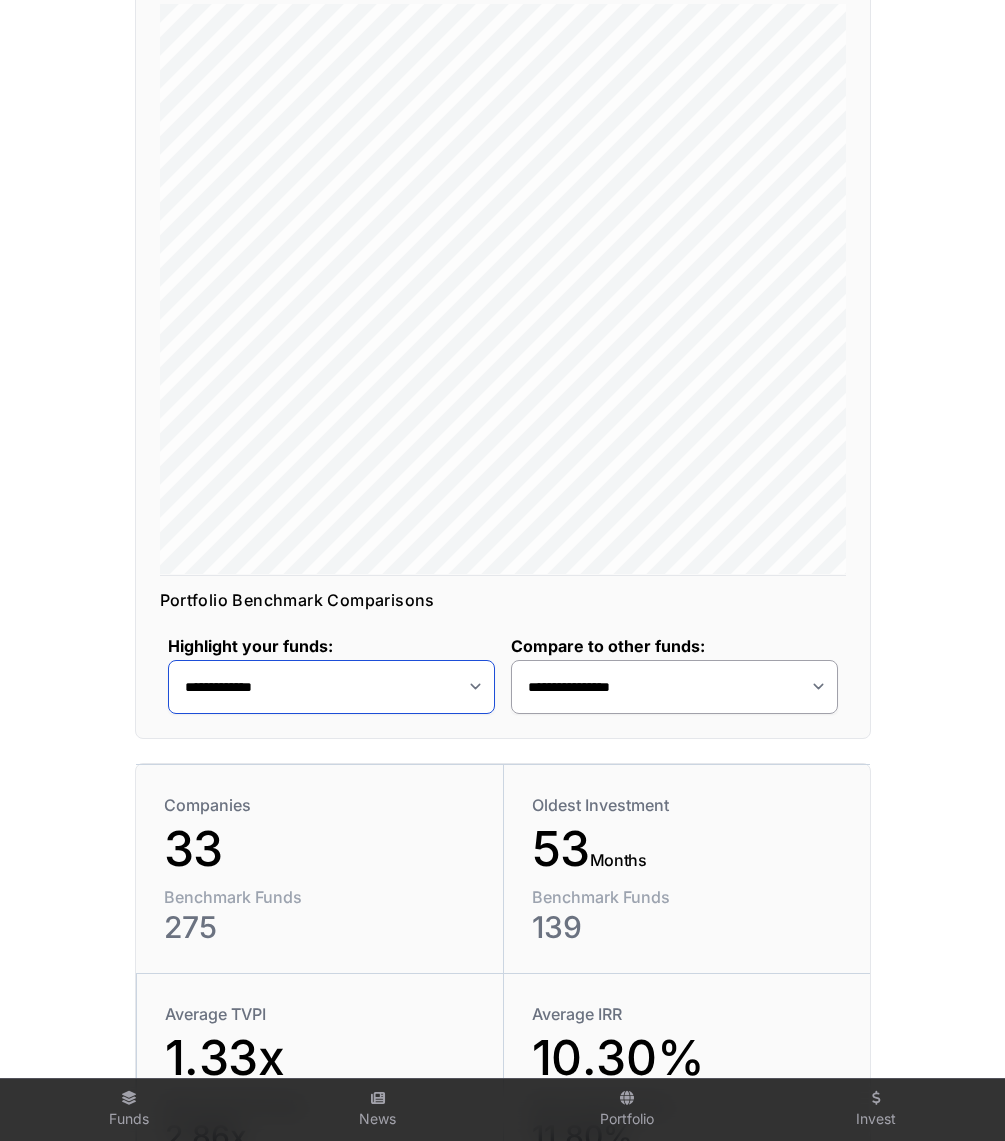 click on "**********" 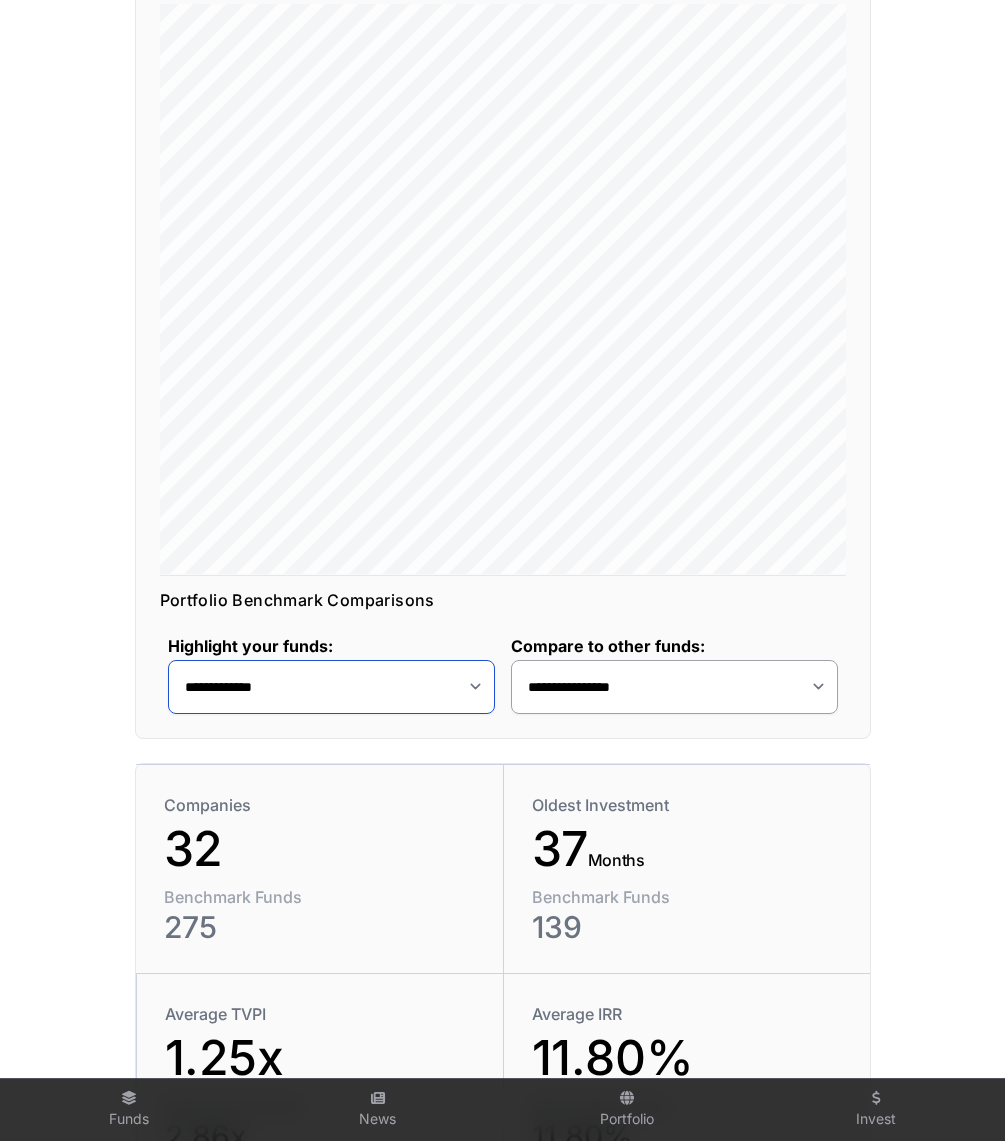 click on "**********" 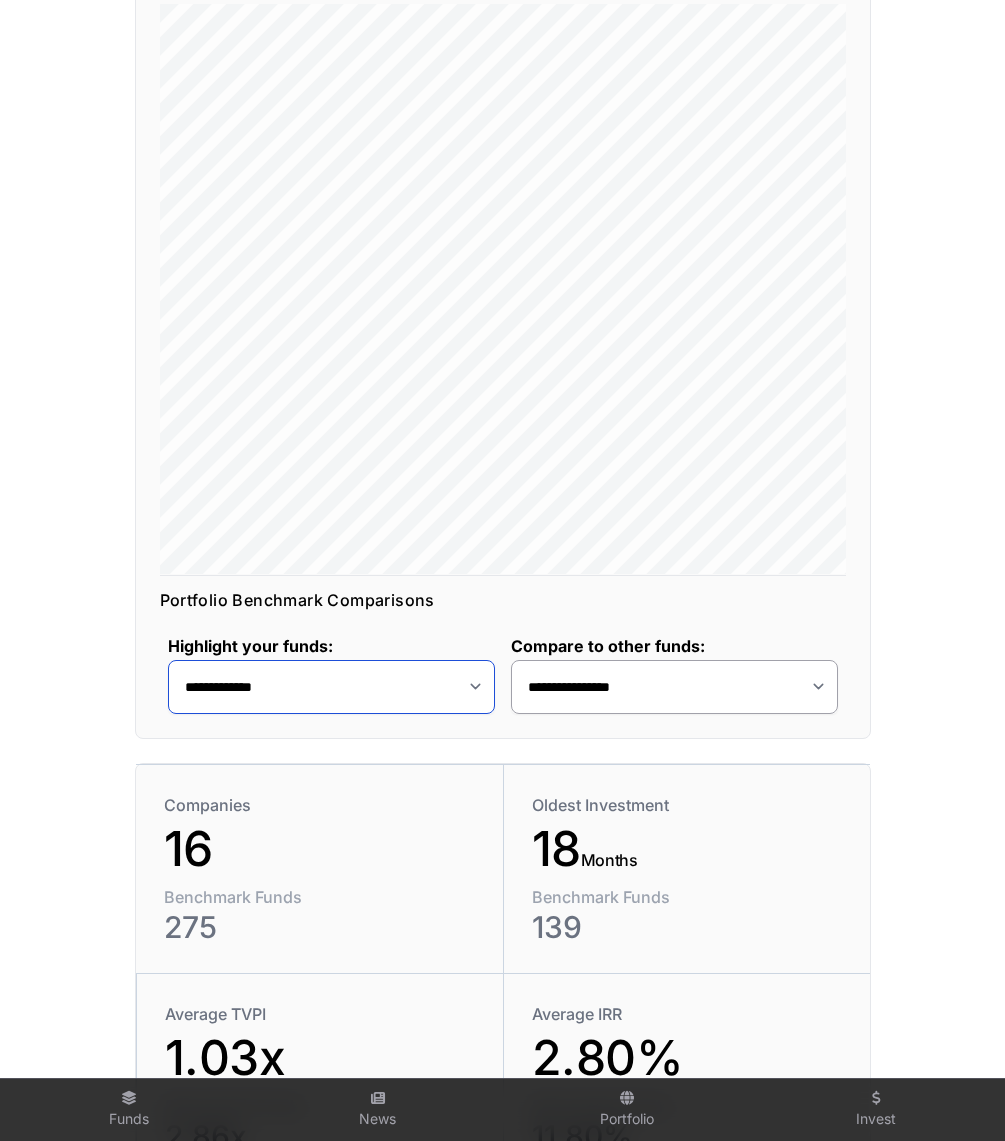 click on "**********" 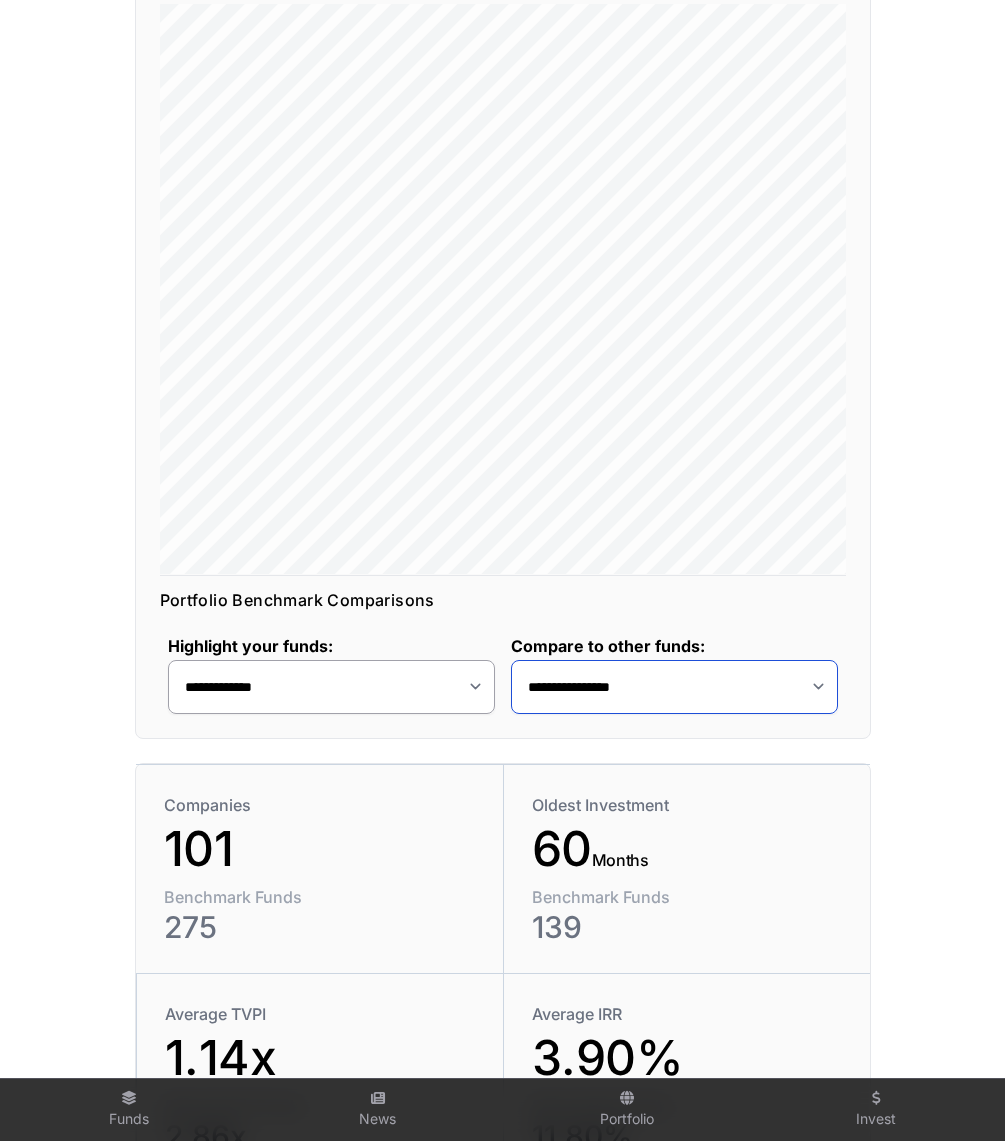 click on "**********" 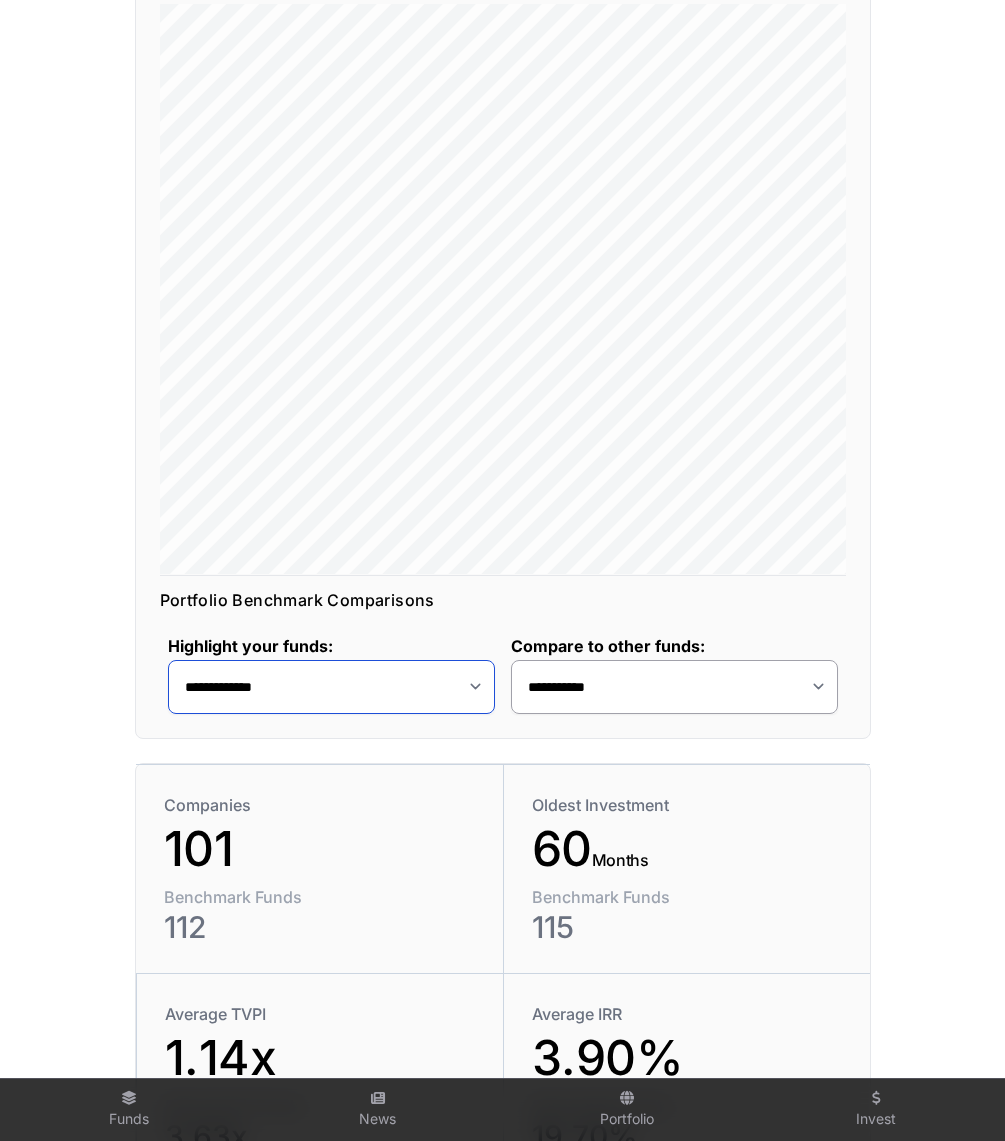 click on "**********" 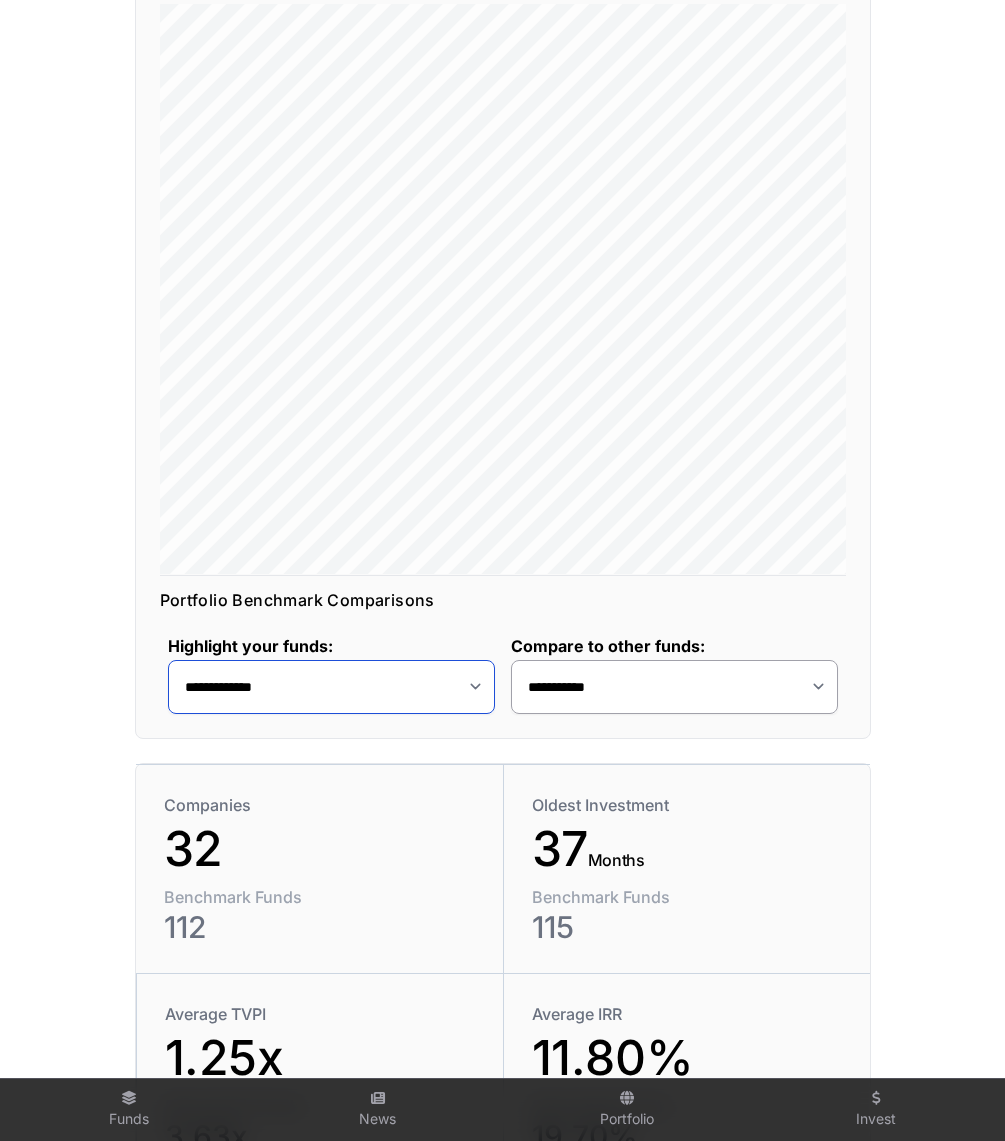 click on "**********" 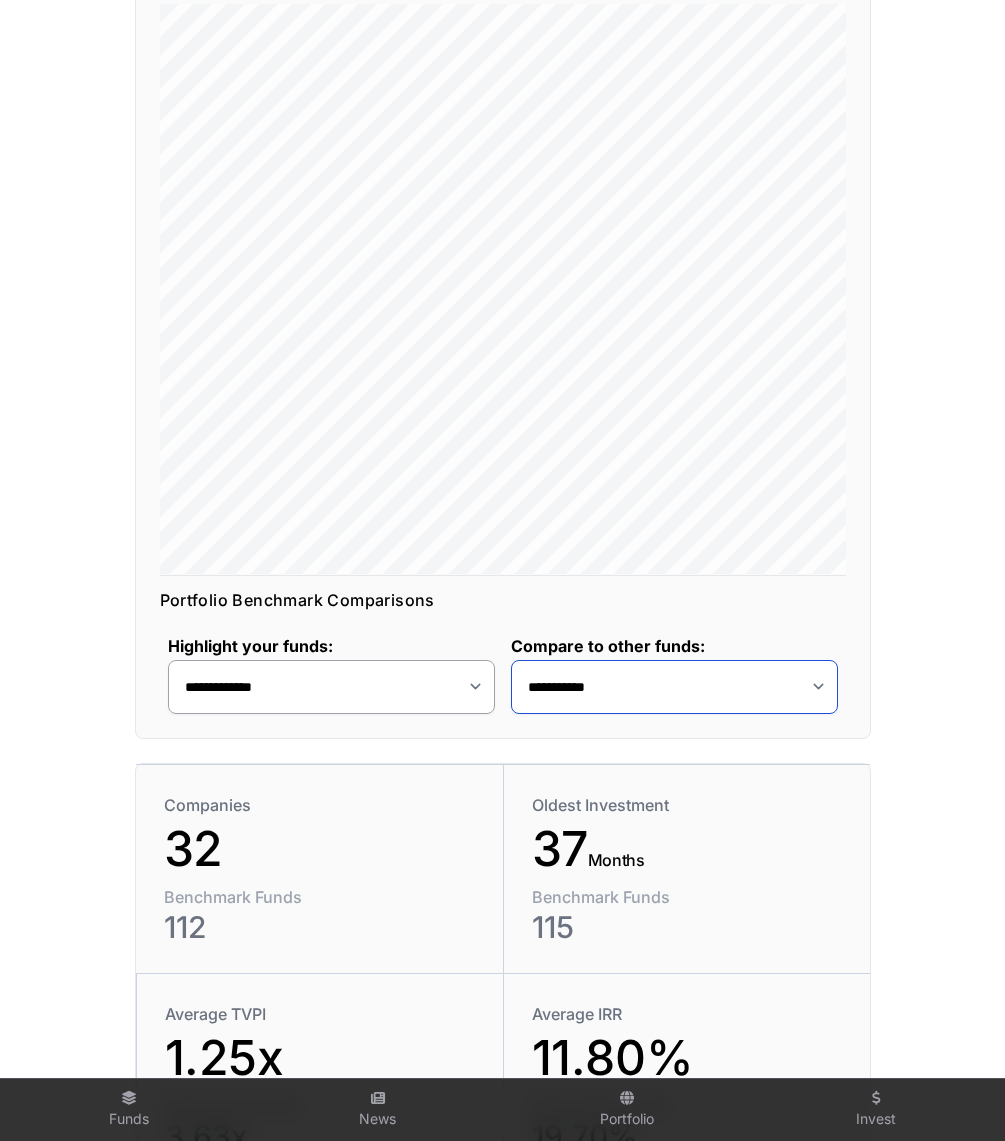 click on "**********" 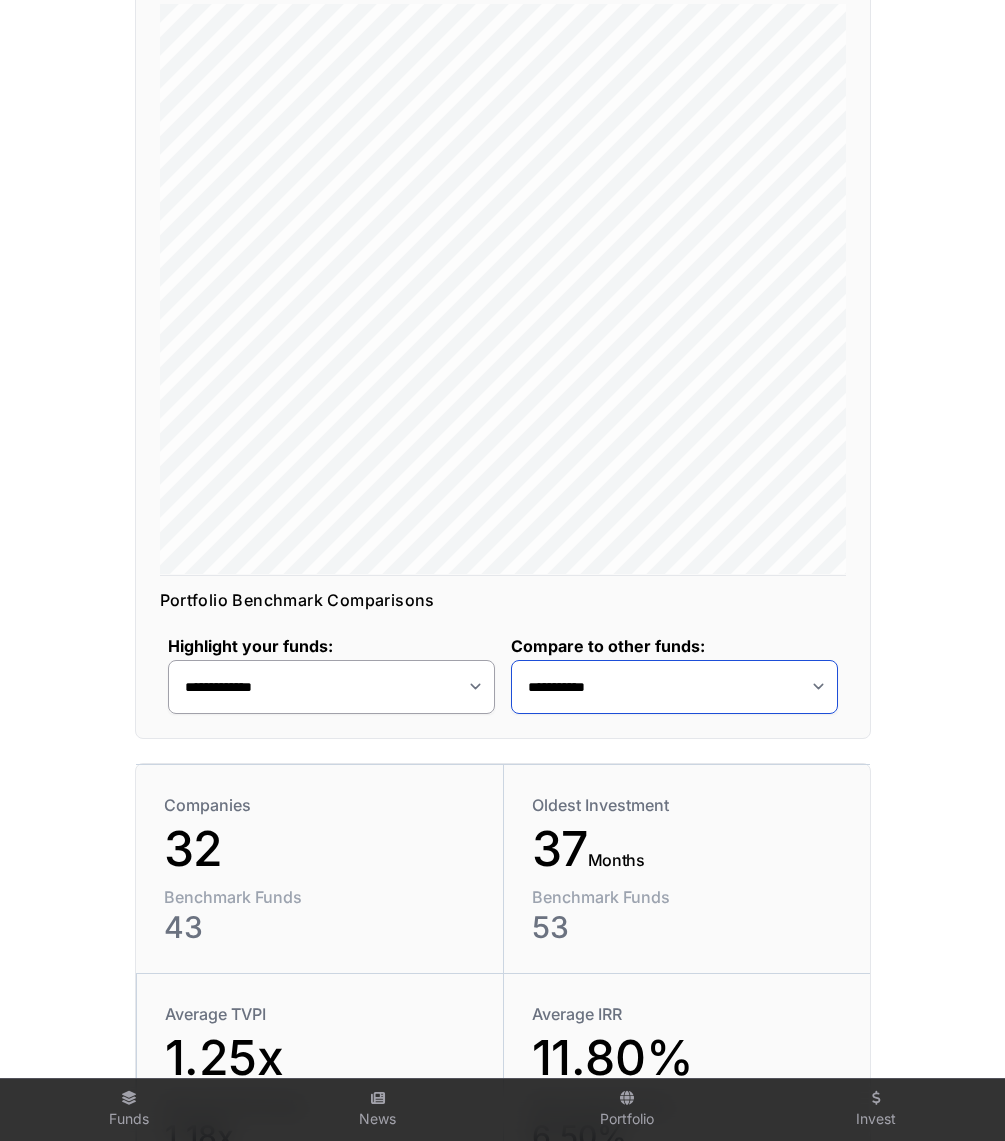 click on "**********" 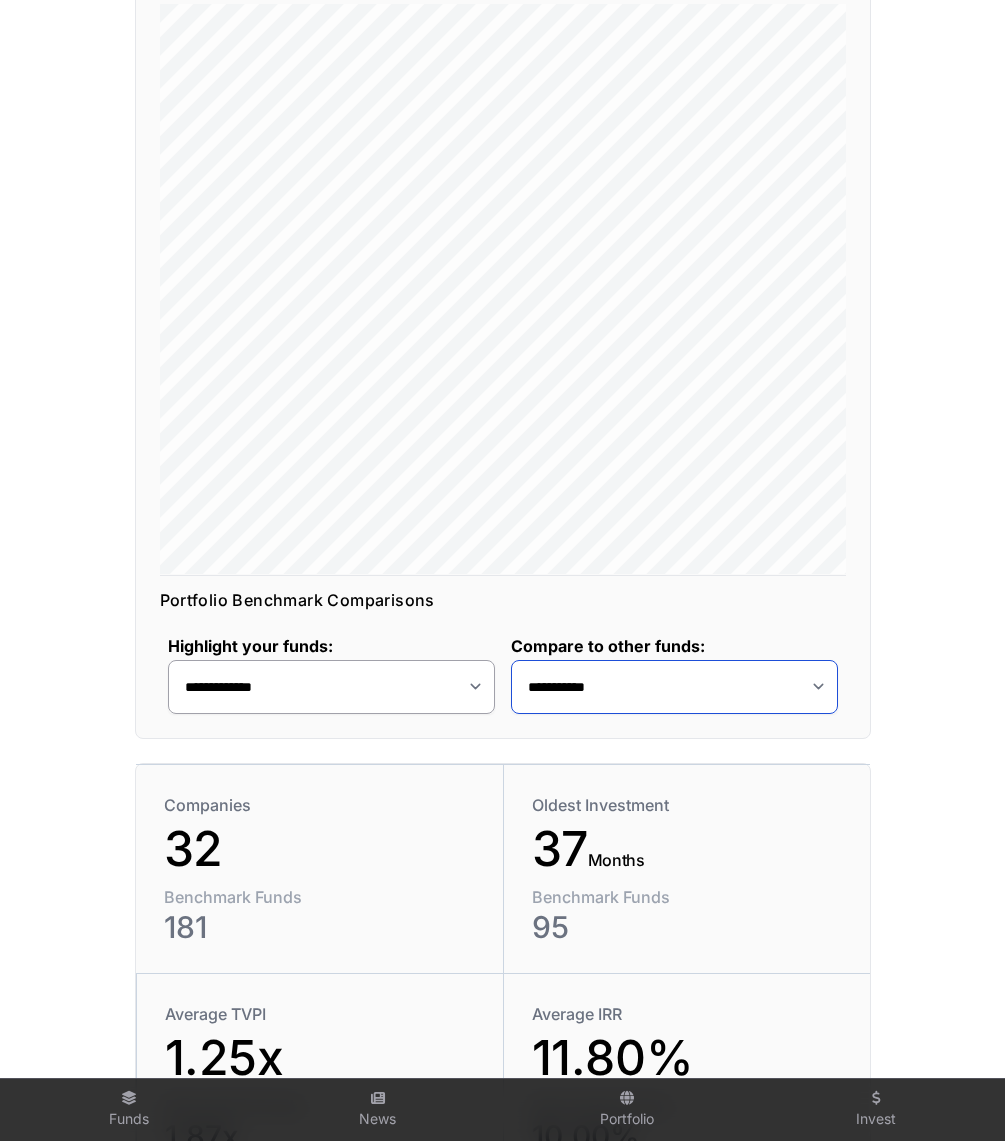 click on "**********" 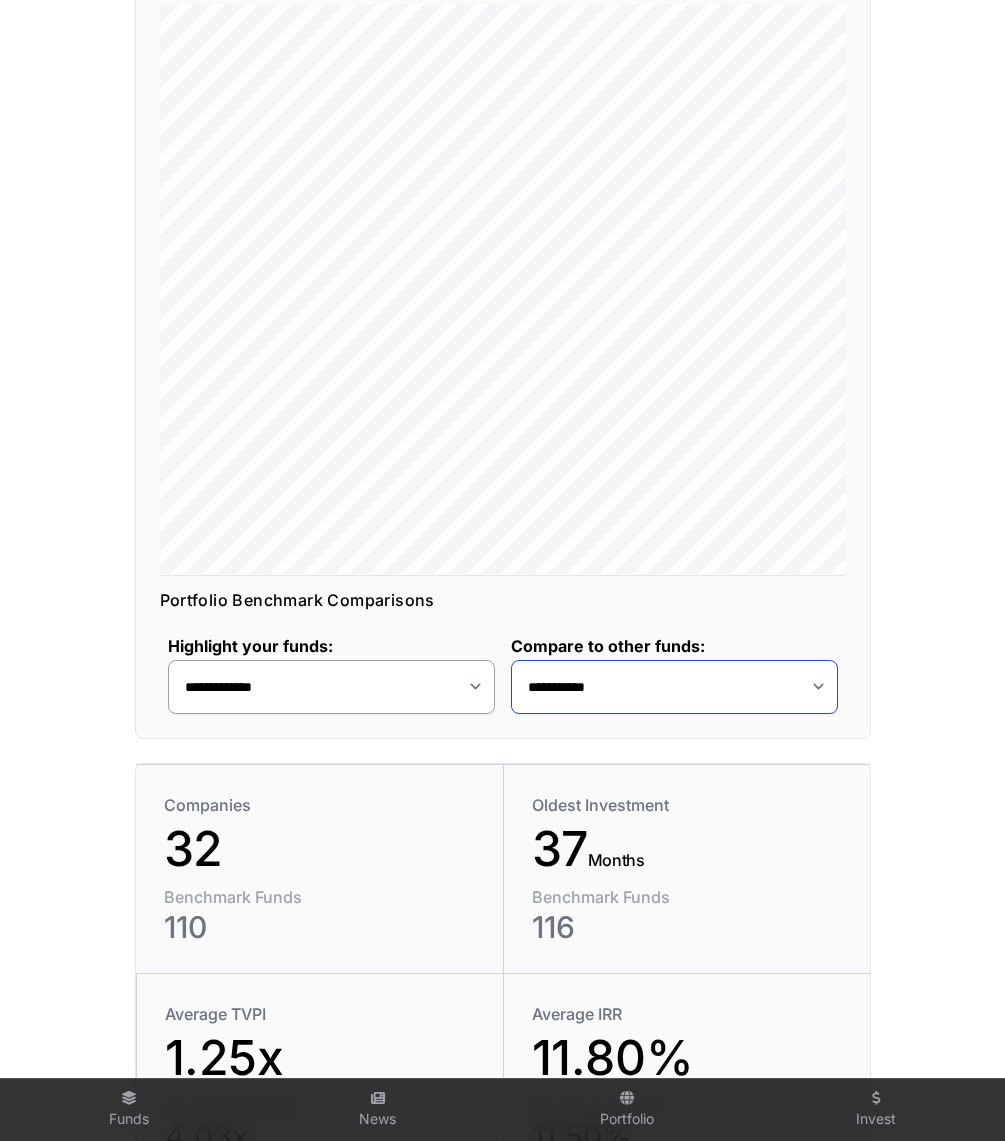 click on "**********" 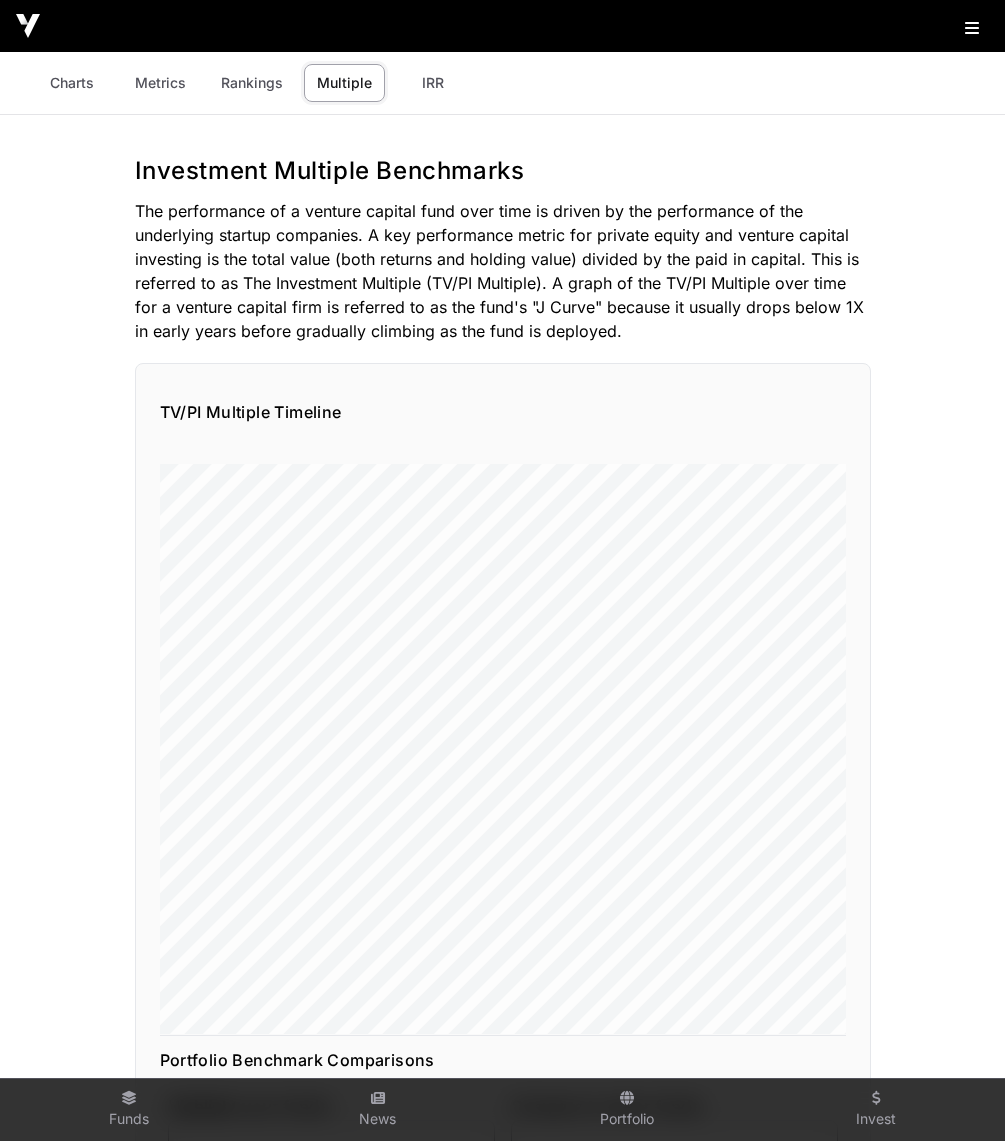 scroll, scrollTop: 0, scrollLeft: 0, axis: both 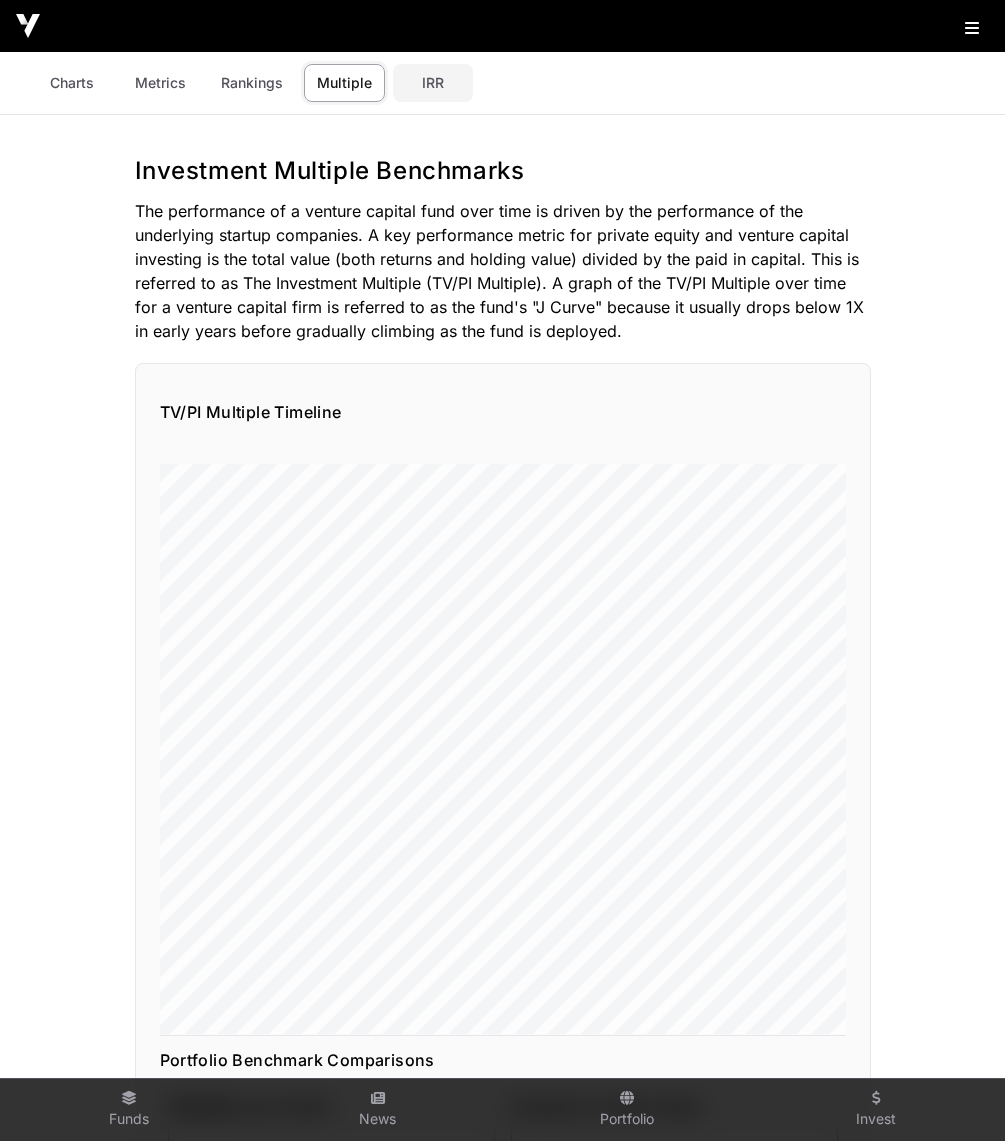 click on "IRR" 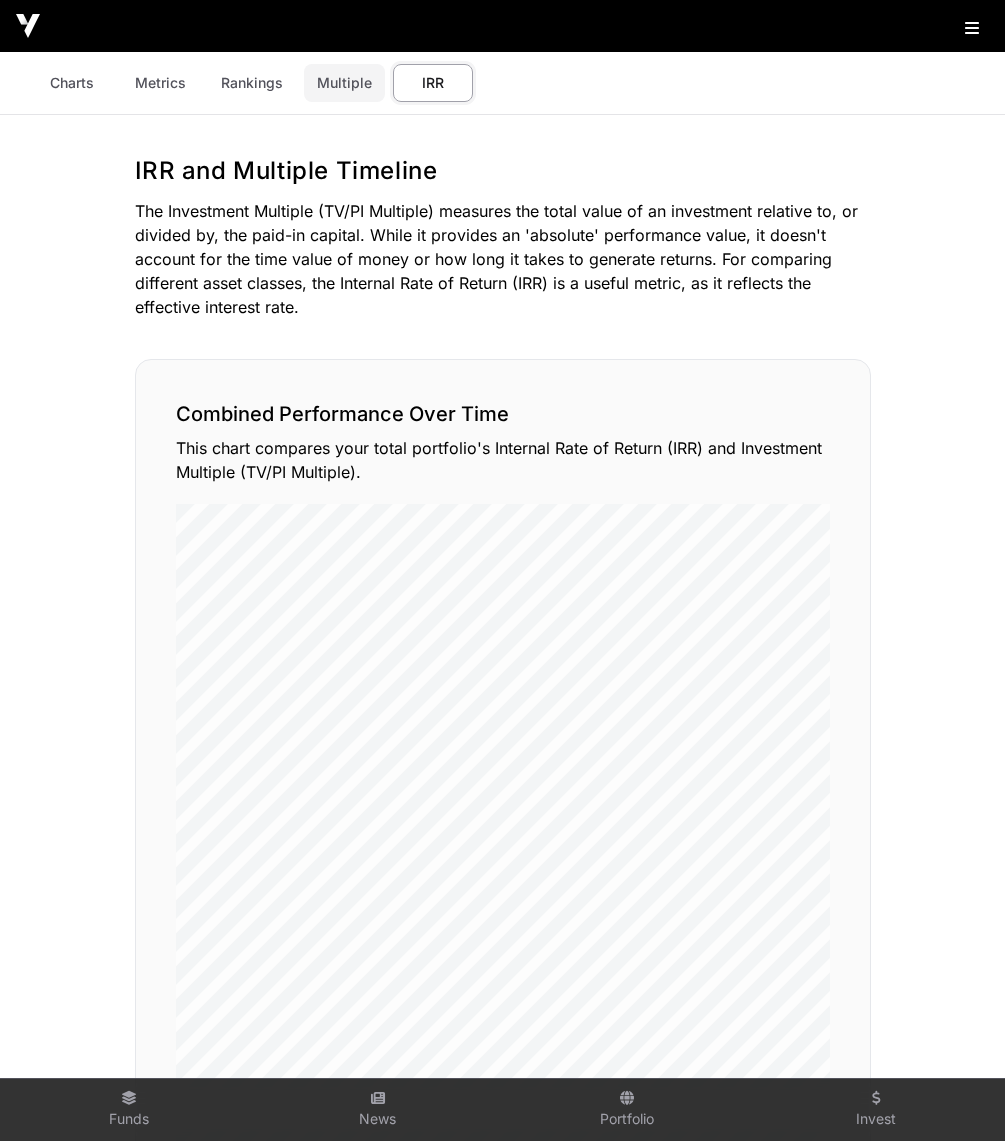scroll, scrollTop: 0, scrollLeft: 0, axis: both 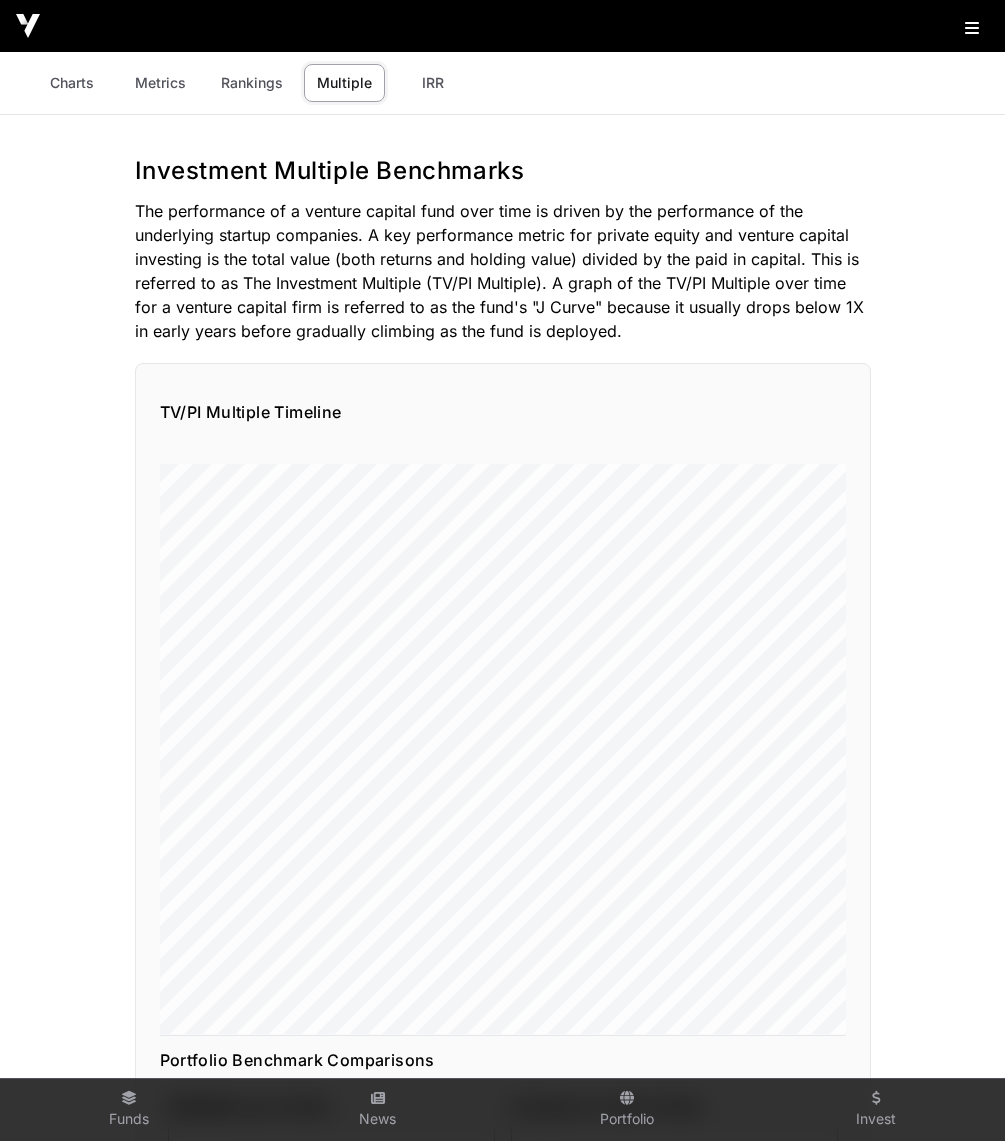 click on "Rankings" 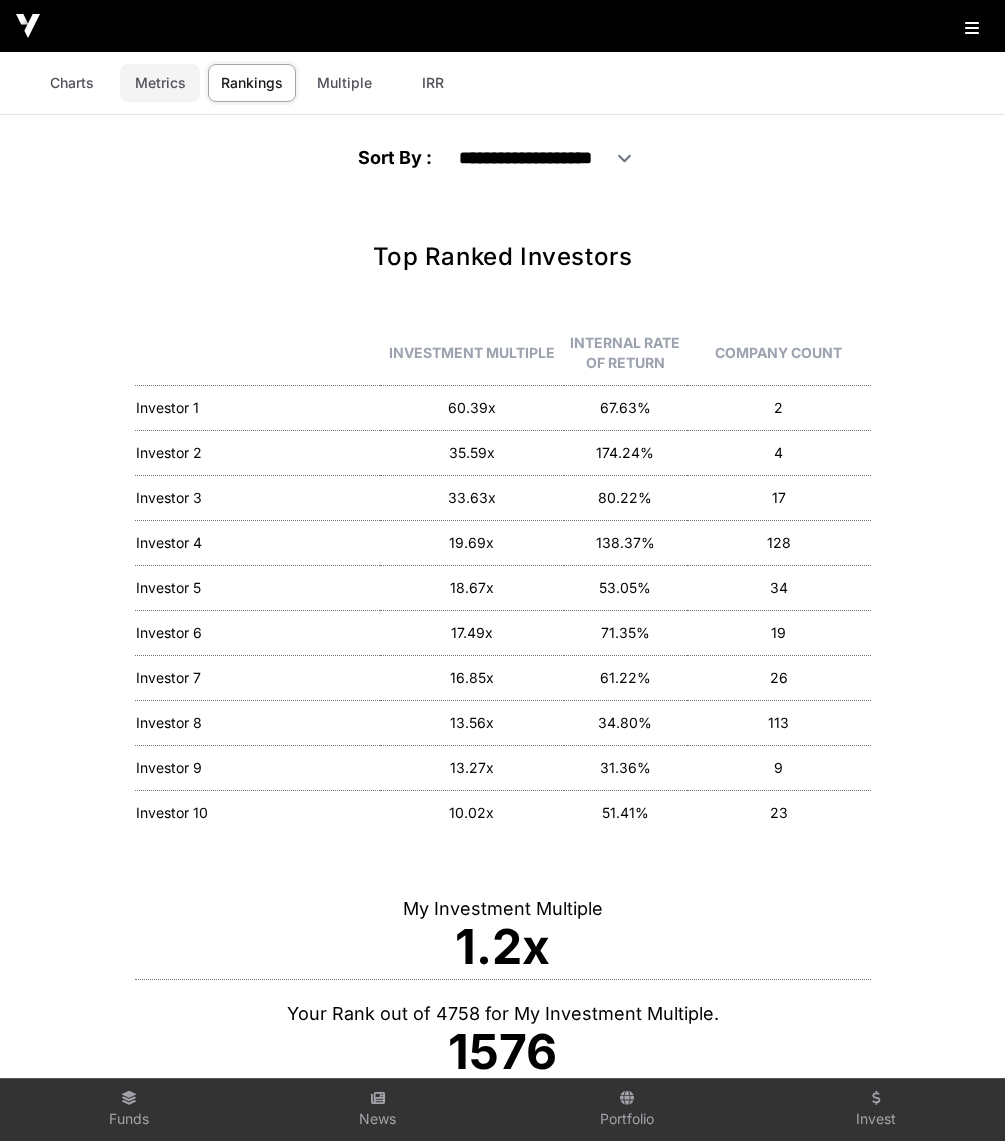click on "Metrics" 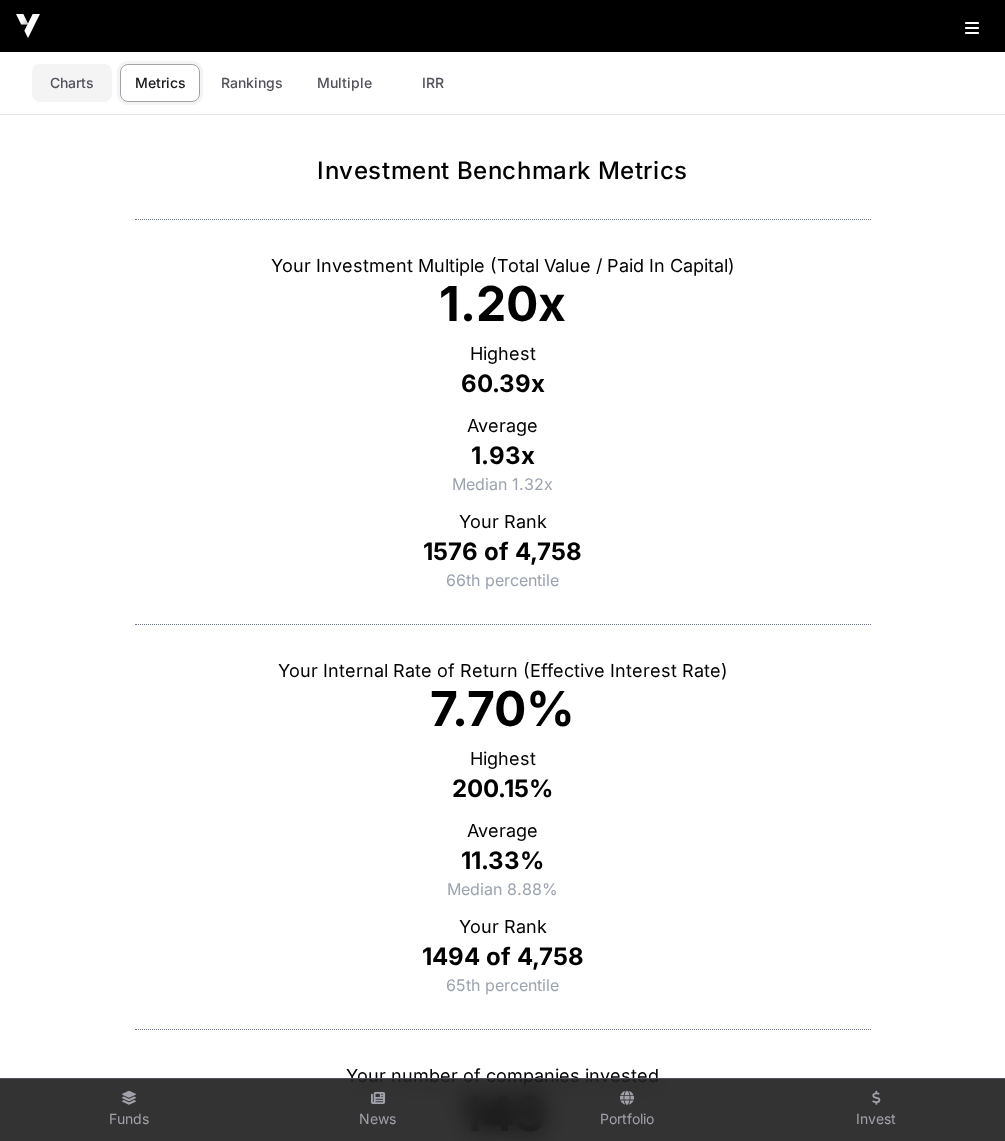 click on "Charts" 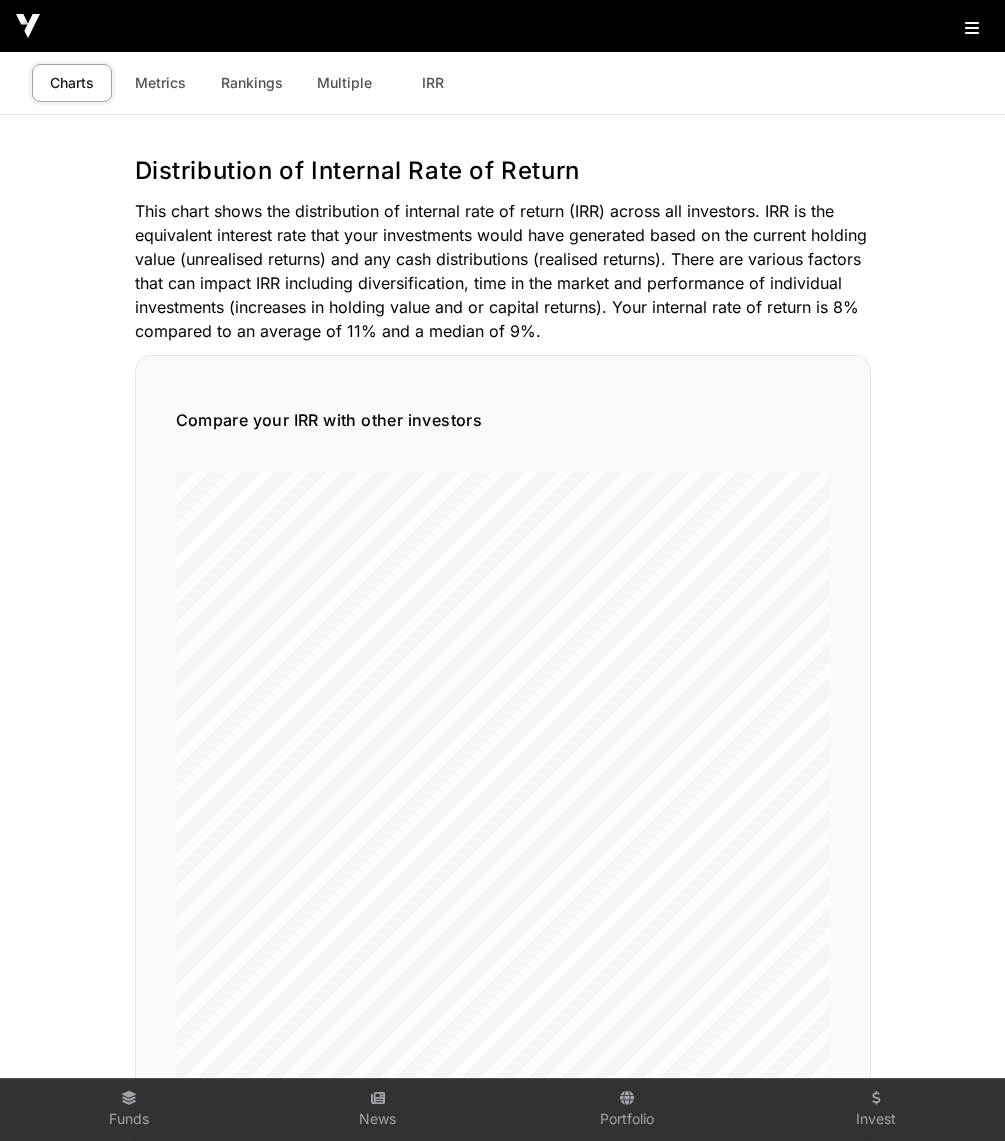 click 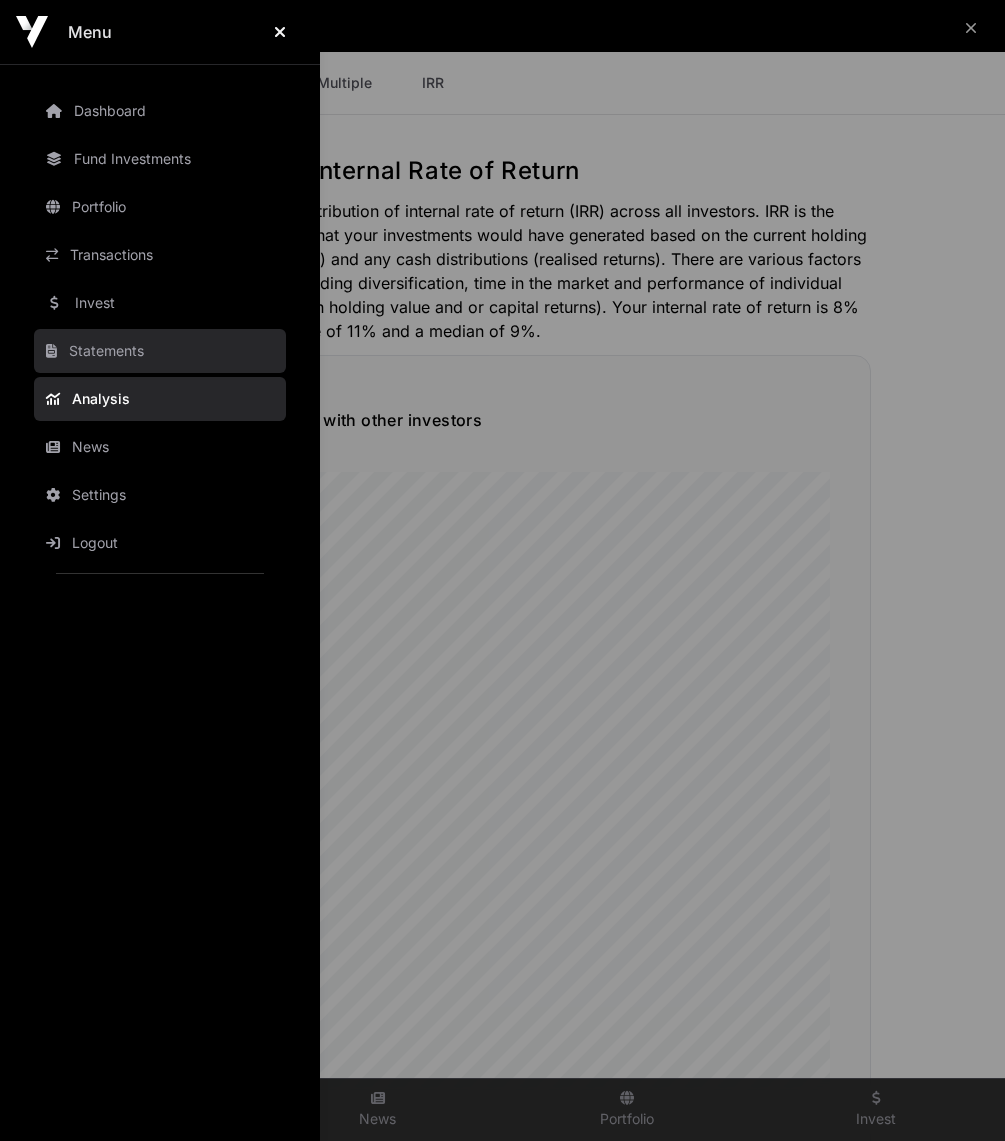 click on "Statements" at bounding box center [160, 351] 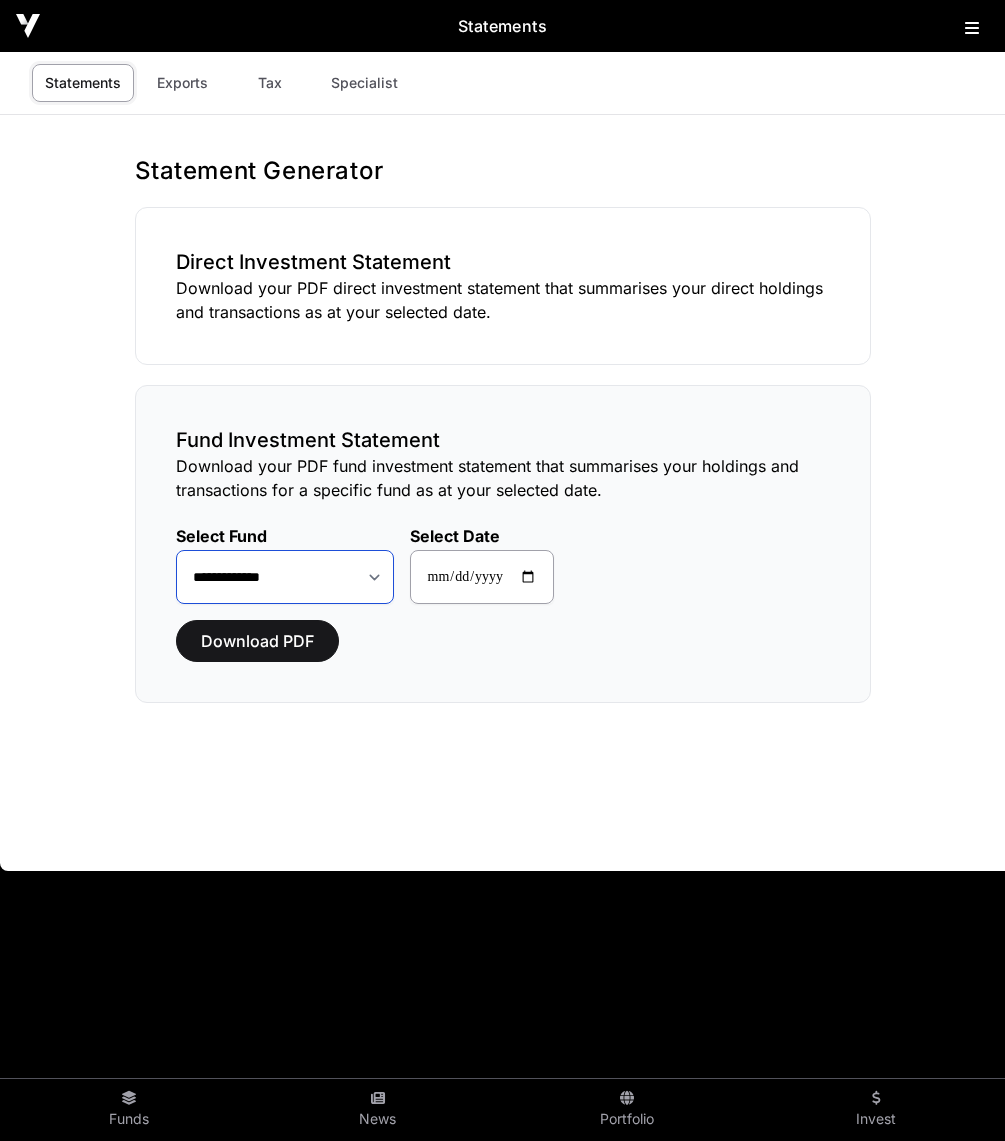 click on "**********" 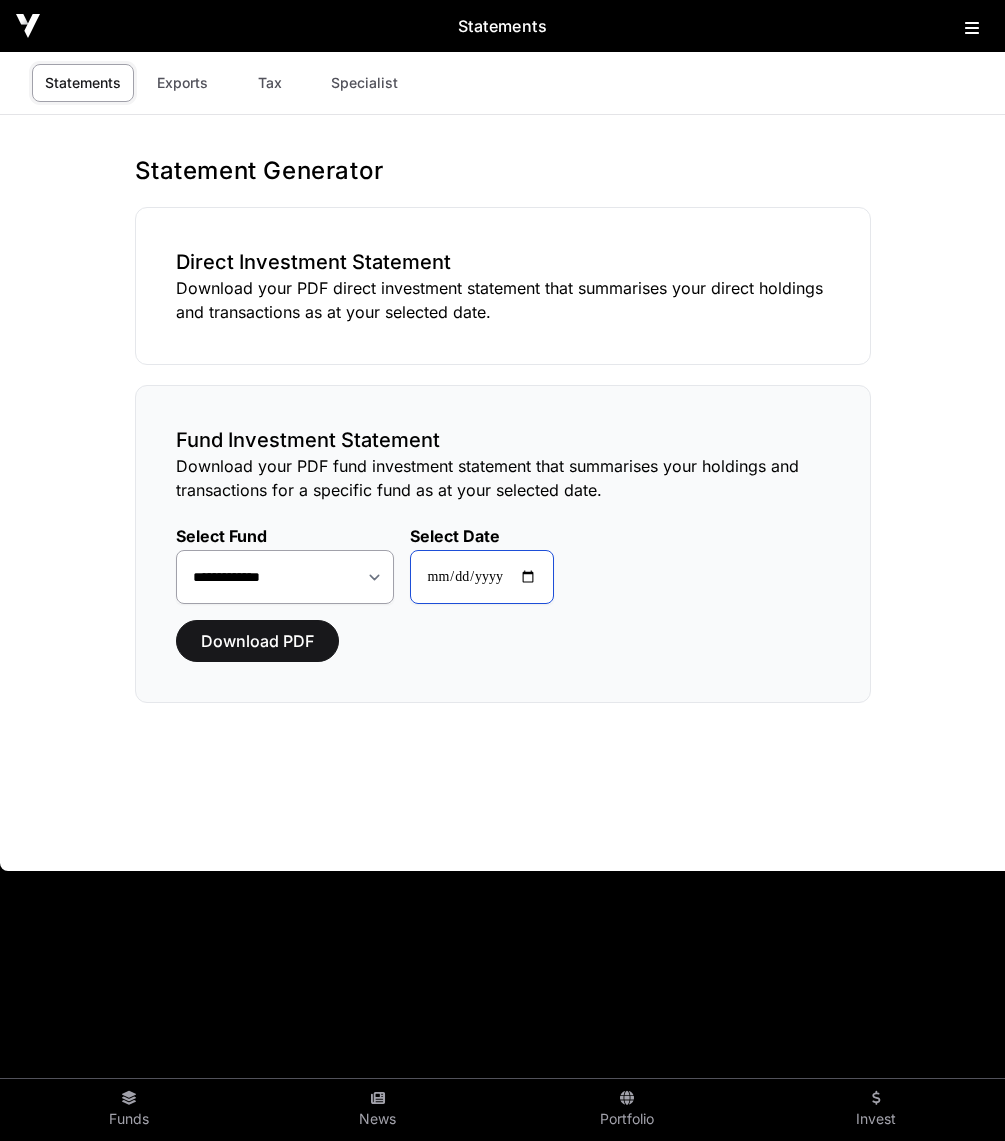 click on "**********" 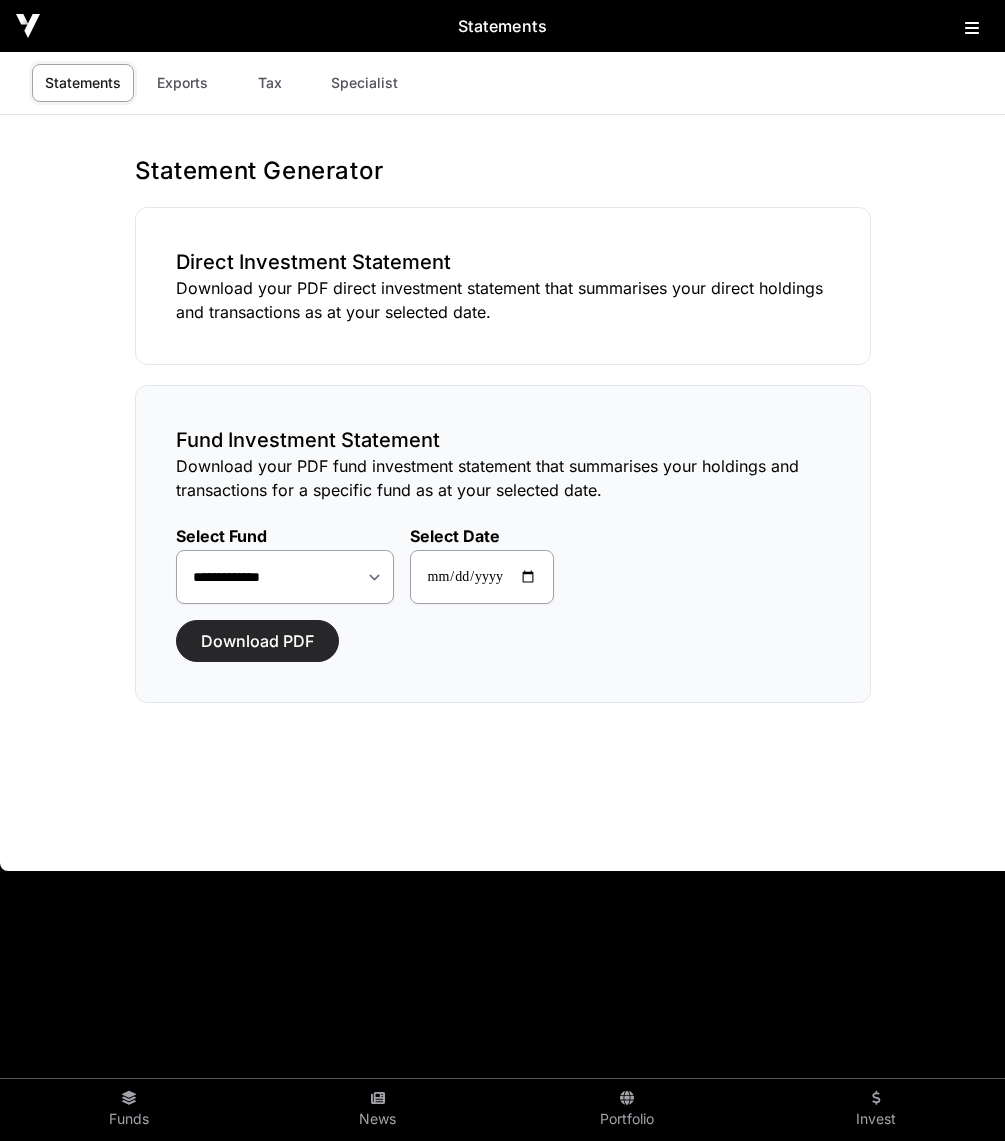 click on "Download PDF" 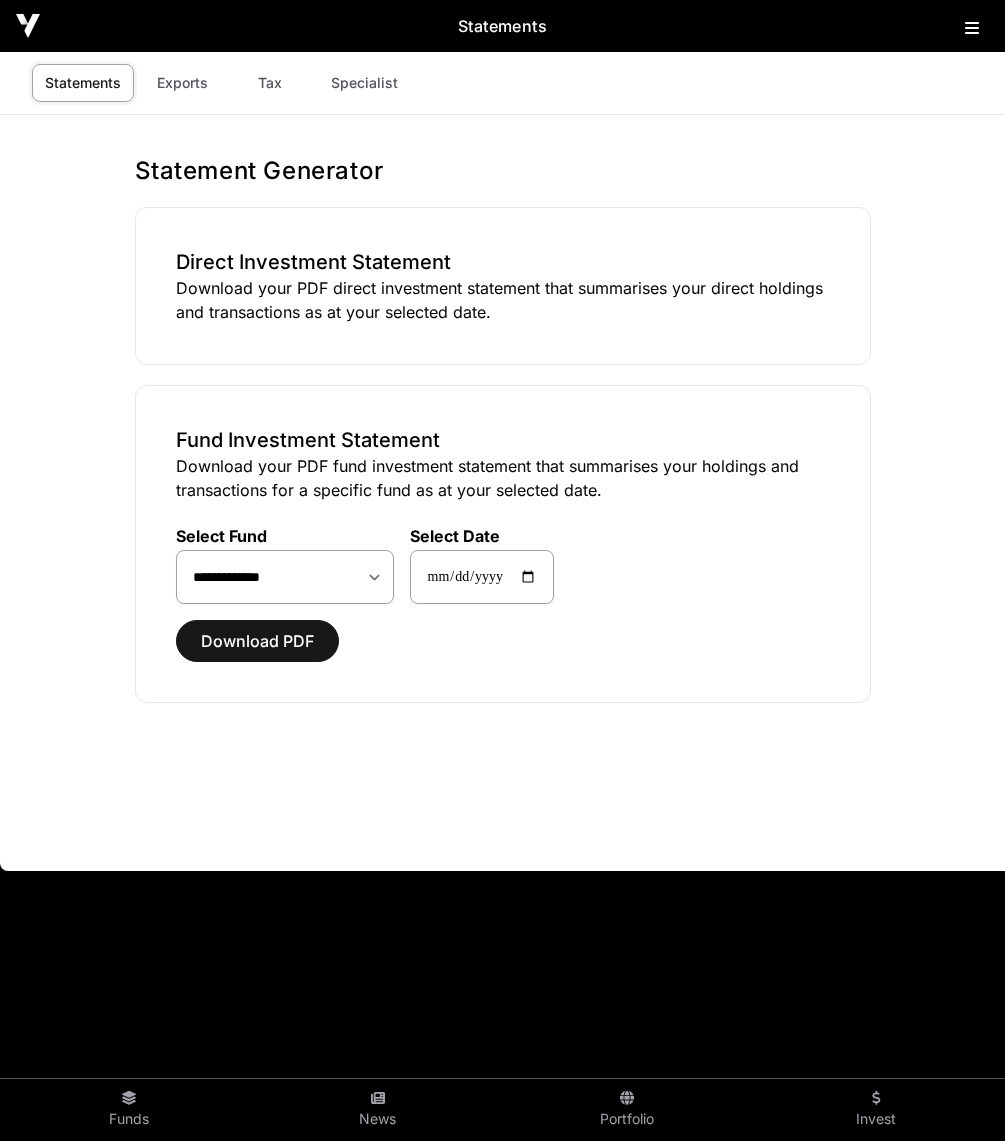 click 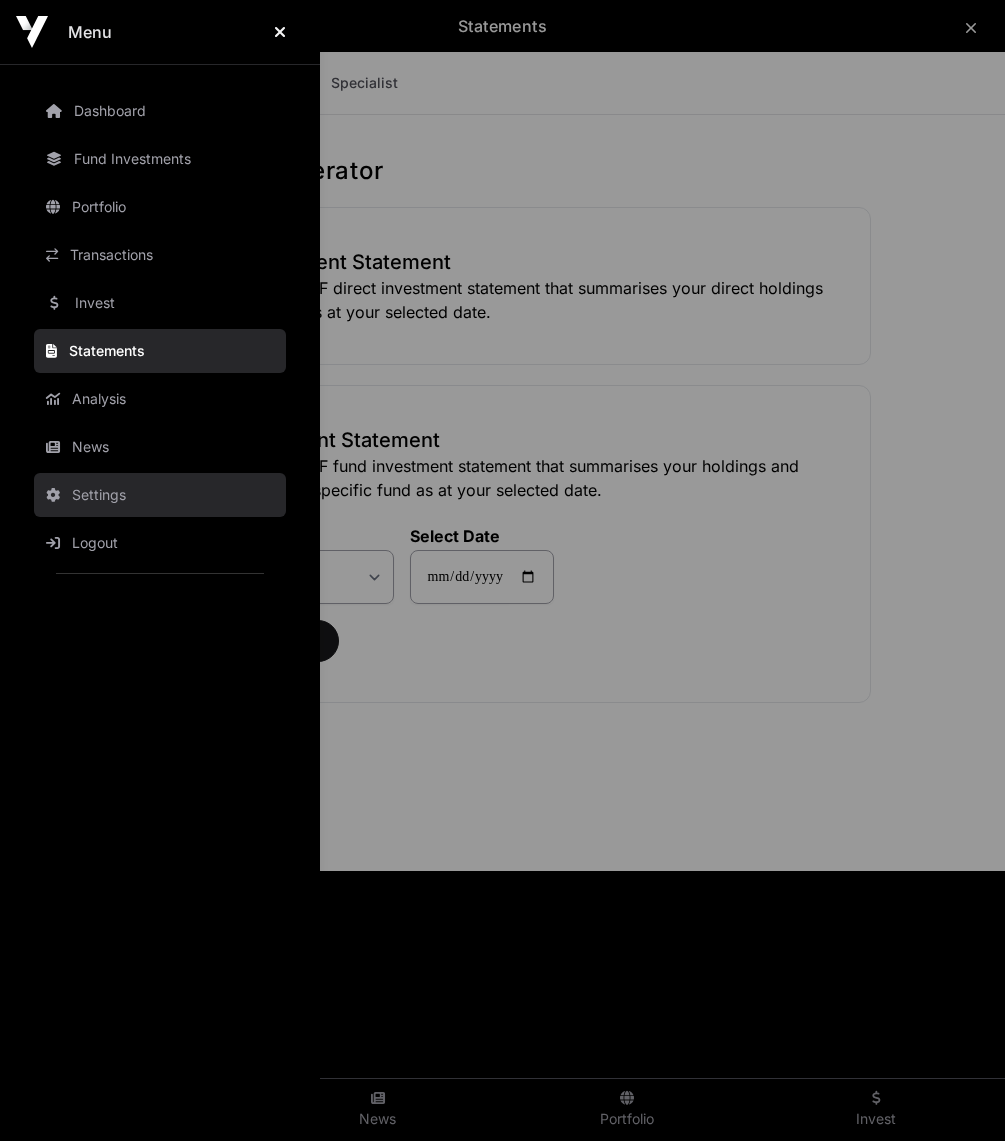 click on "Settings" at bounding box center [160, 495] 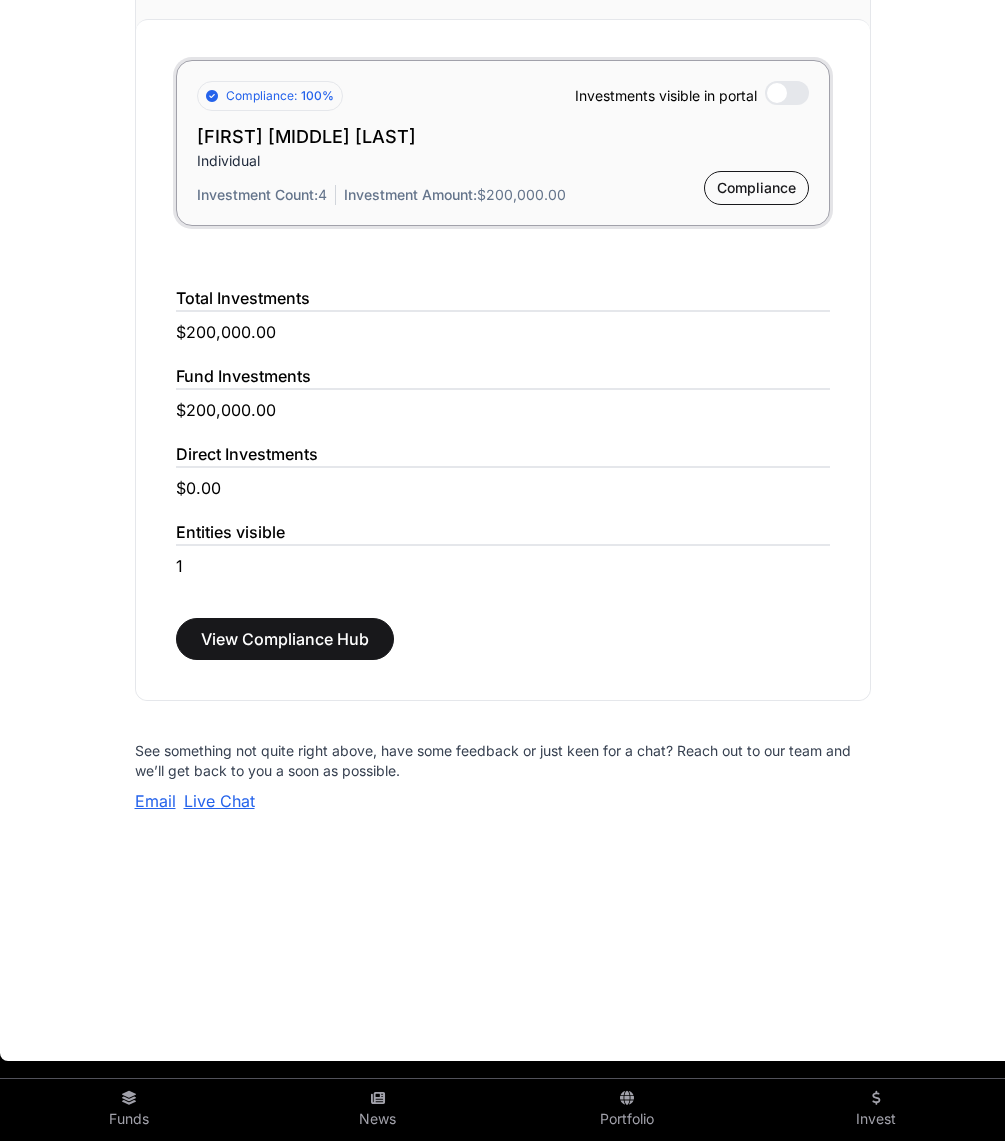 scroll, scrollTop: 1700, scrollLeft: 0, axis: vertical 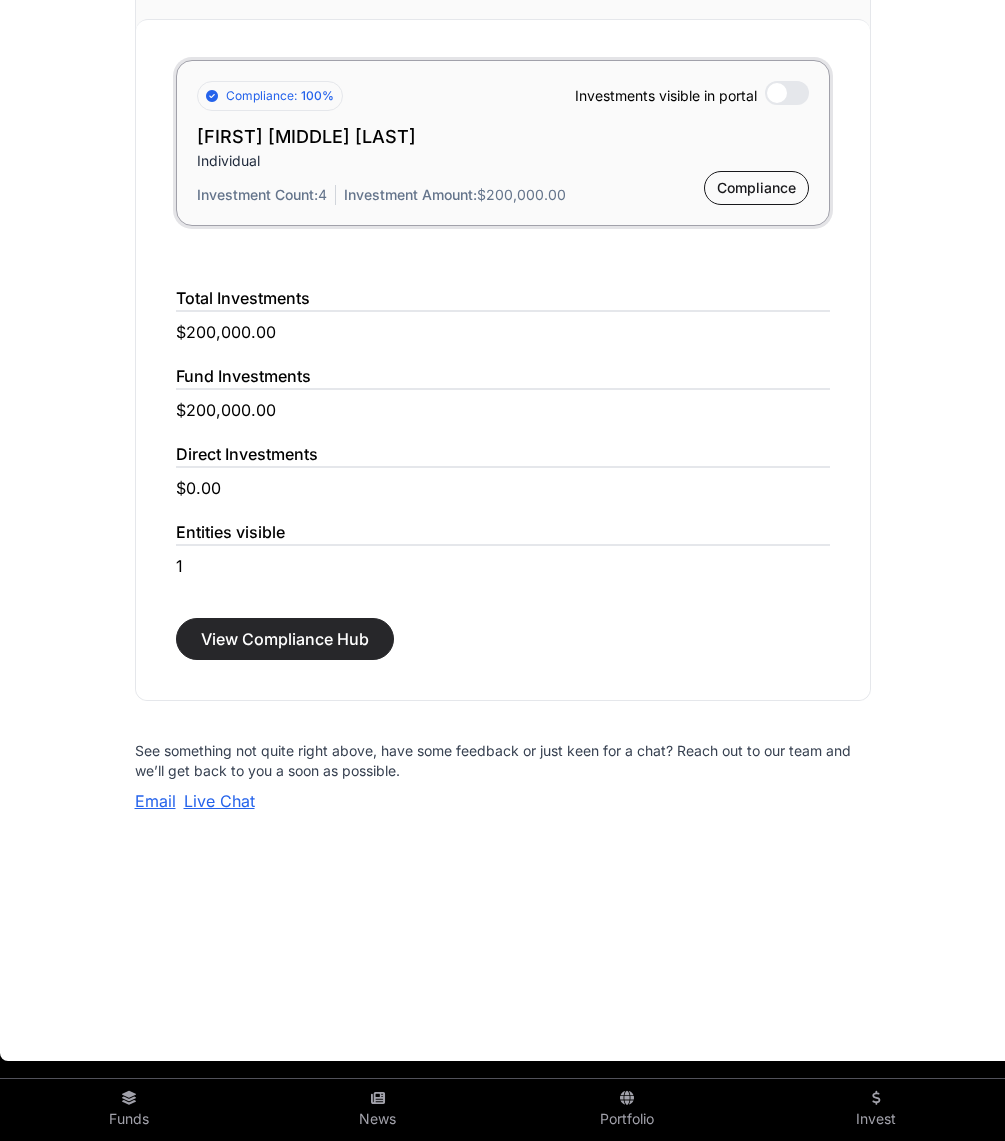 click on "View Compliance Hub" 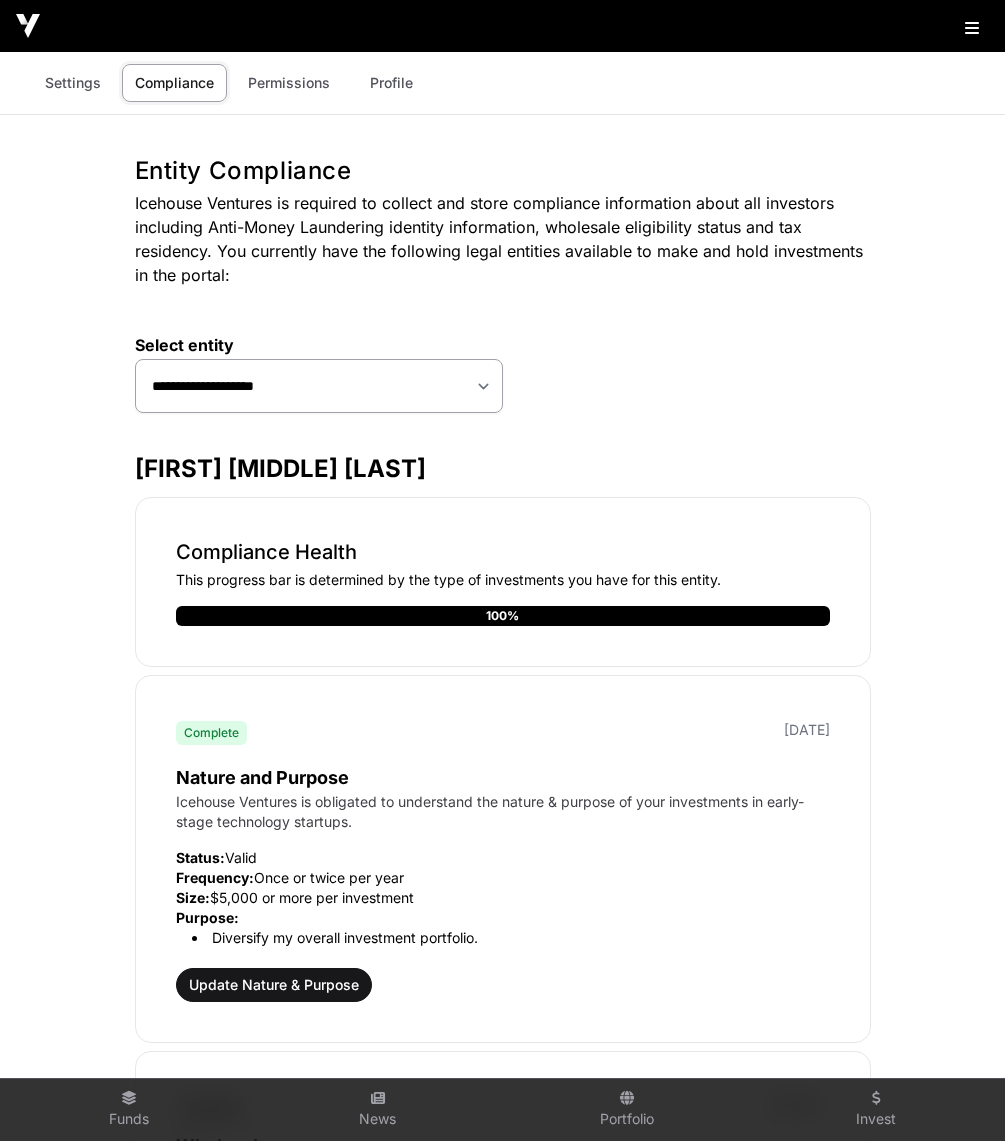 scroll, scrollTop: 0, scrollLeft: 0, axis: both 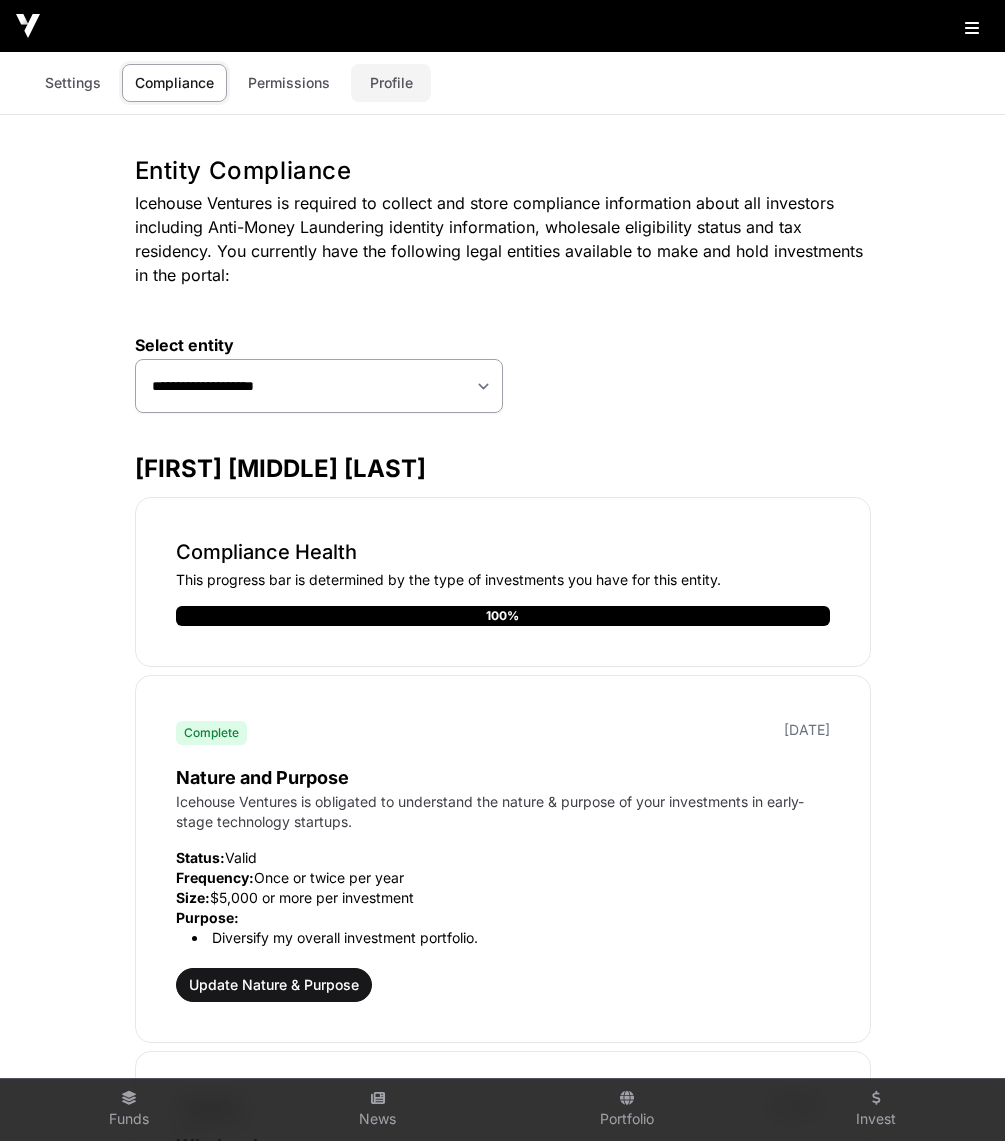 click on "Profile" 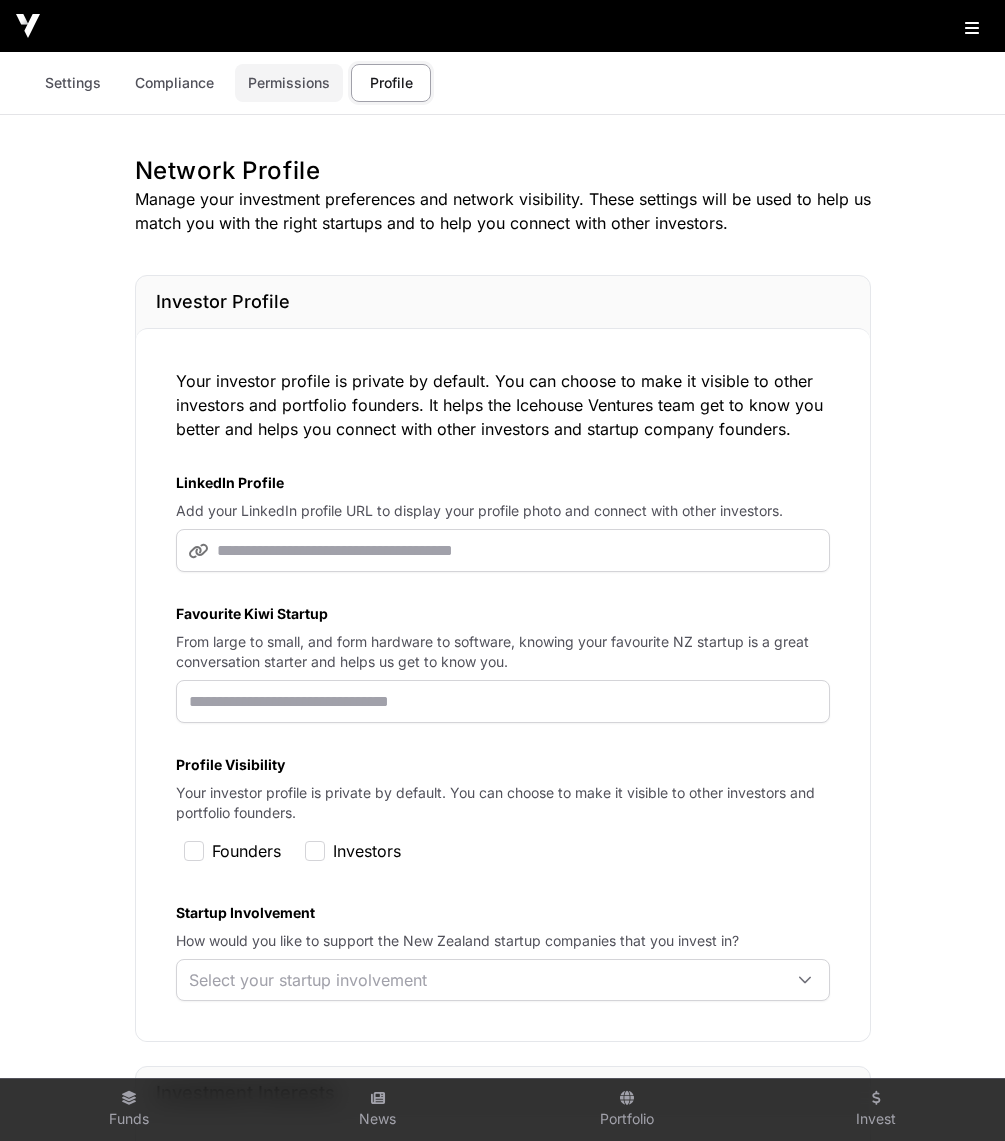 click on "Permissions" 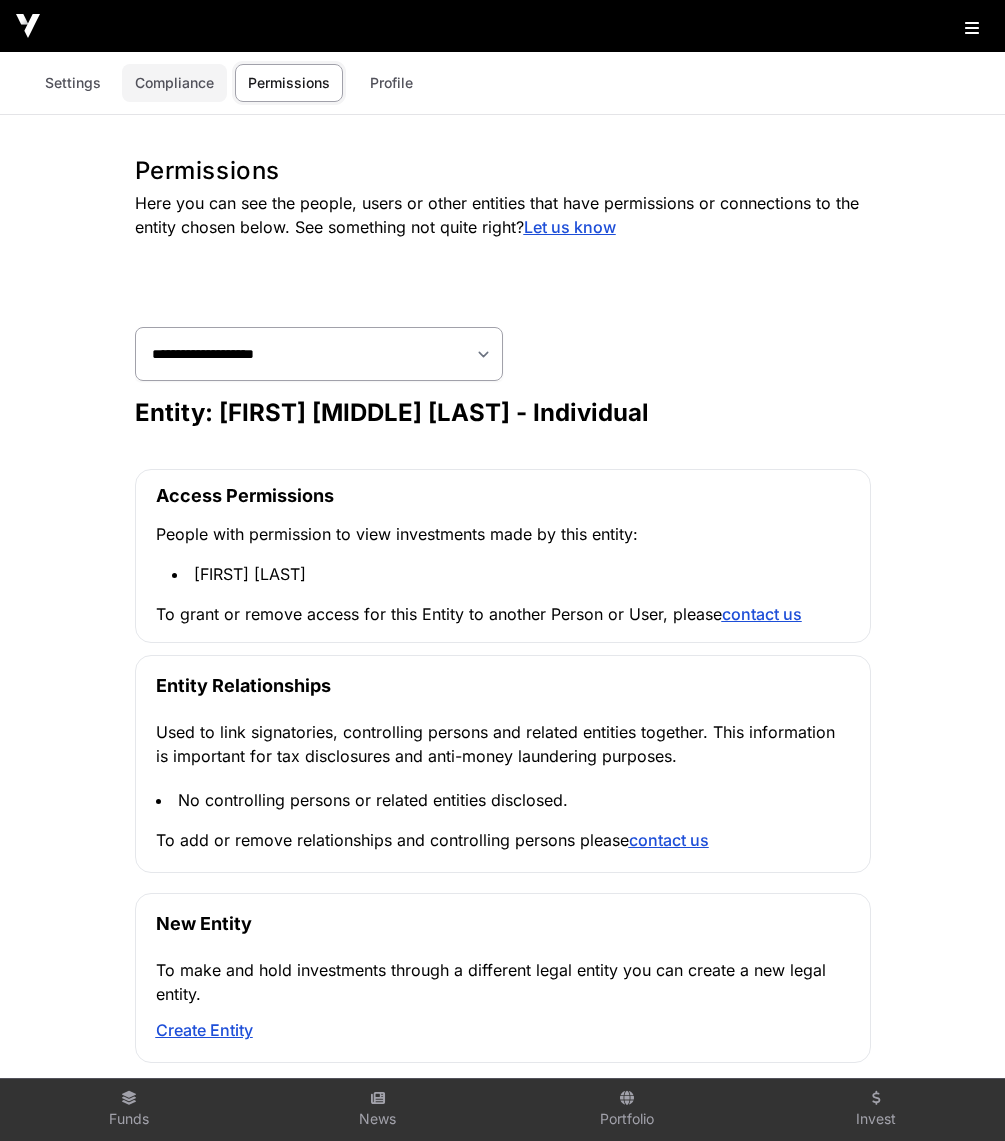 scroll, scrollTop: 0, scrollLeft: 0, axis: both 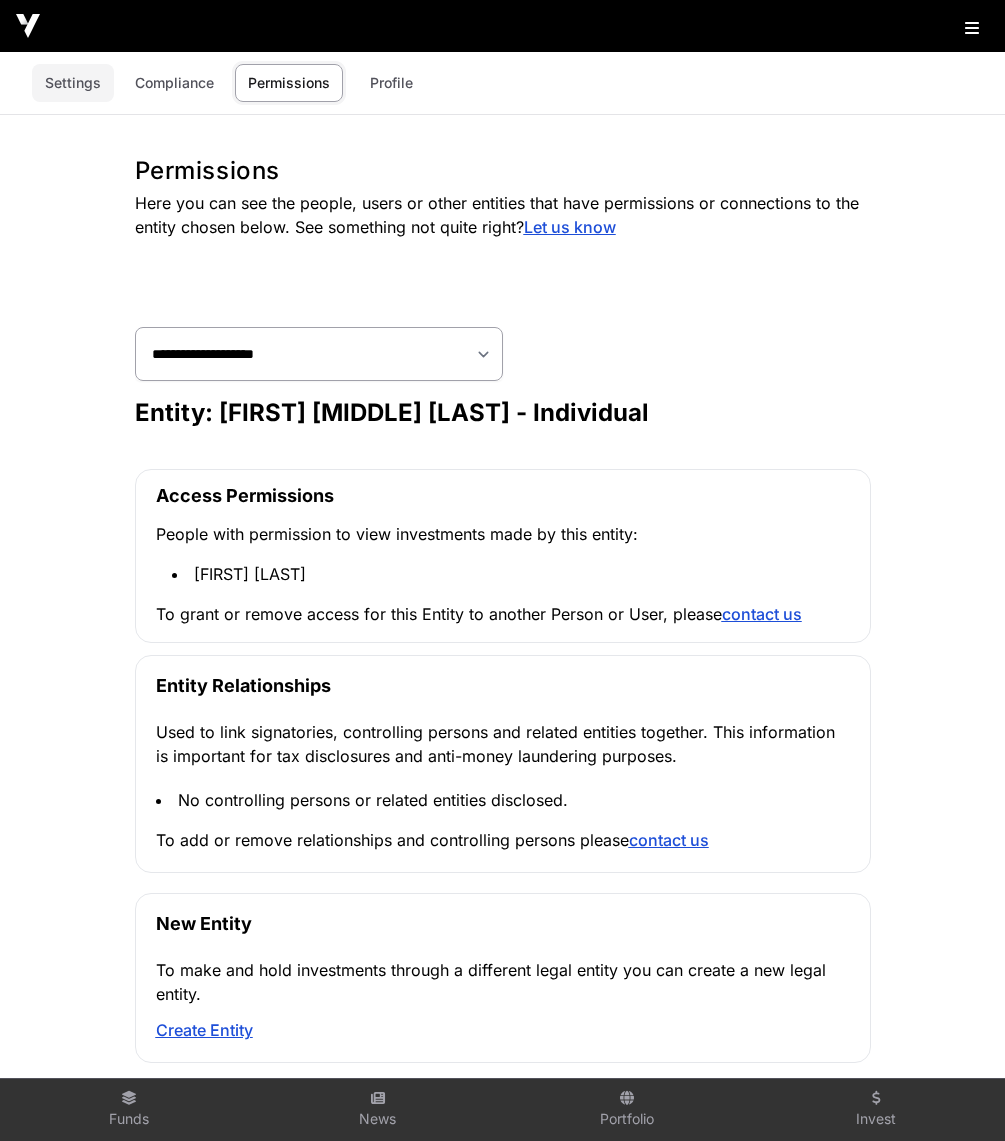 click on "Settings" 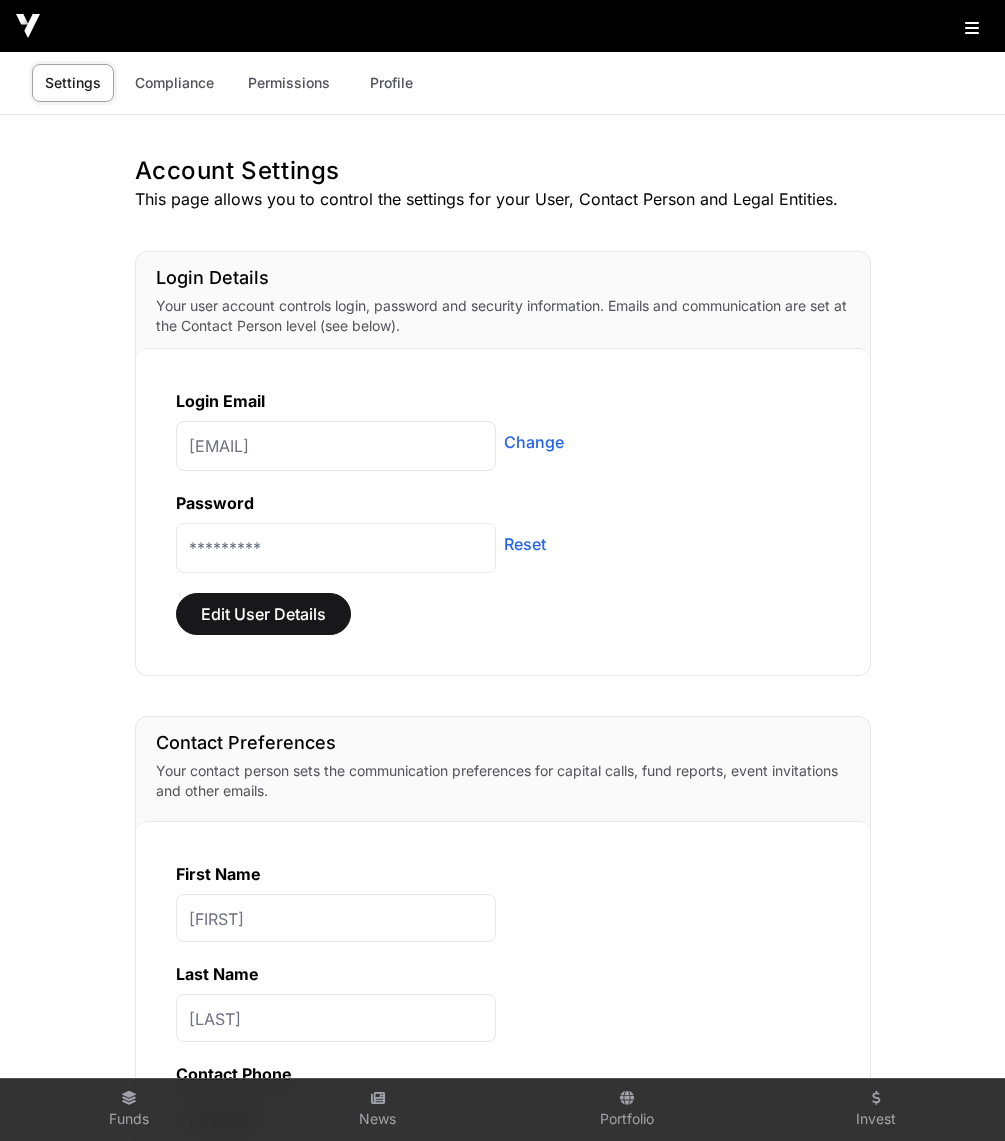 scroll, scrollTop: 0, scrollLeft: 0, axis: both 